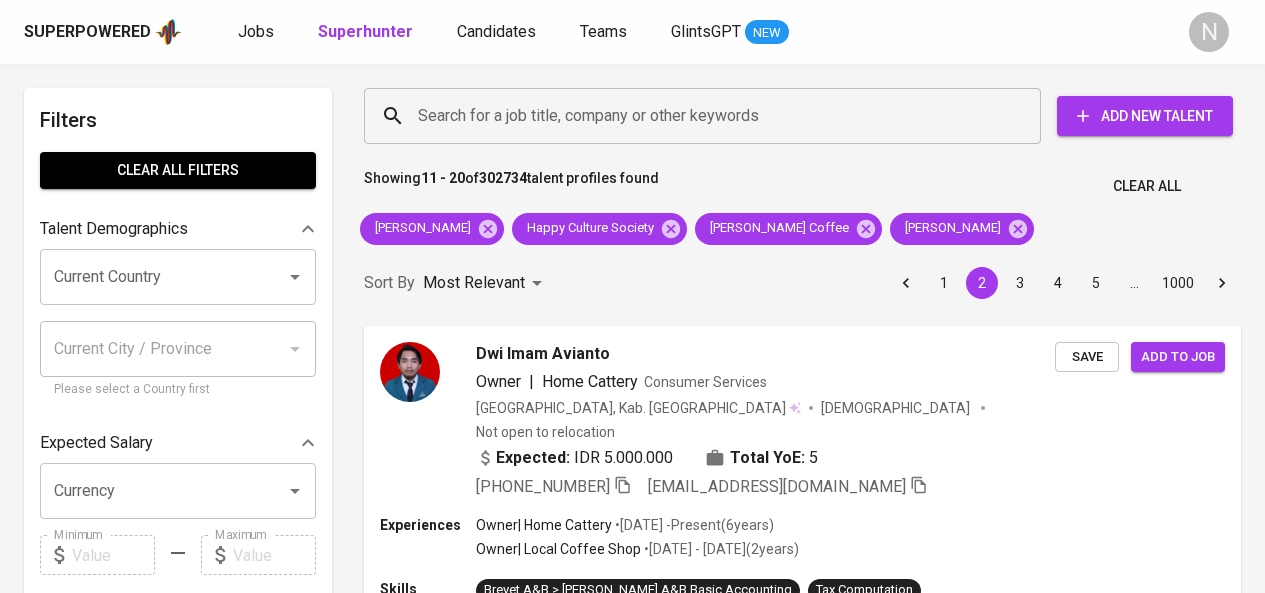 click on "Search for a job title, company or other keywords" at bounding box center (702, 116) 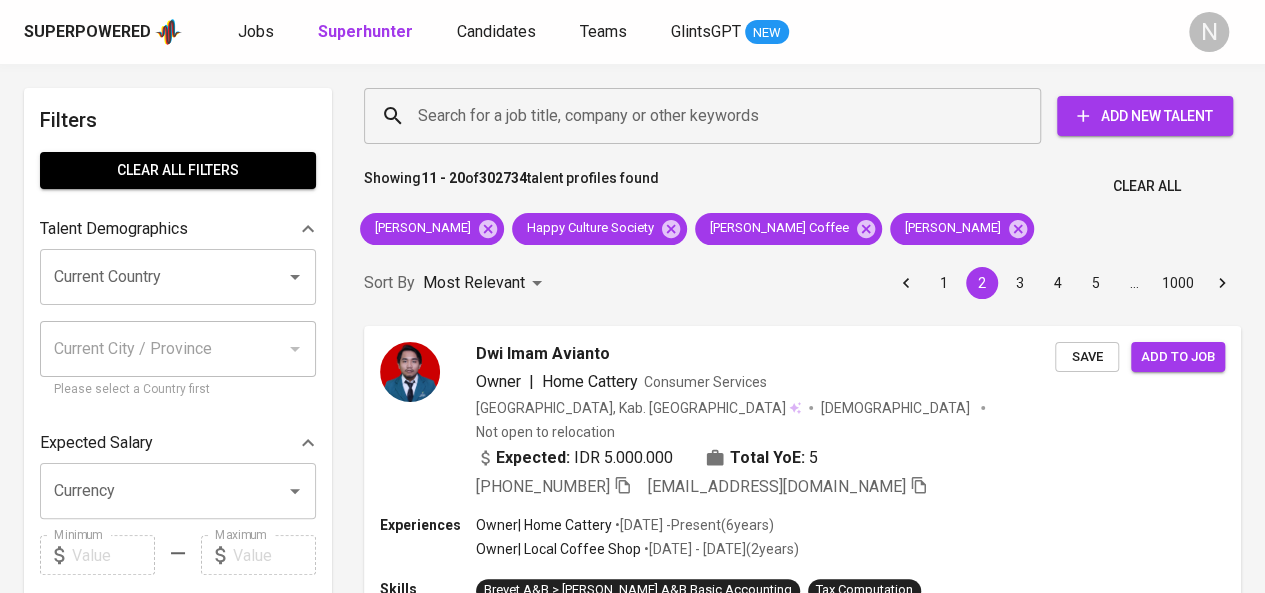 paste on "Apotek Kunci Farma" 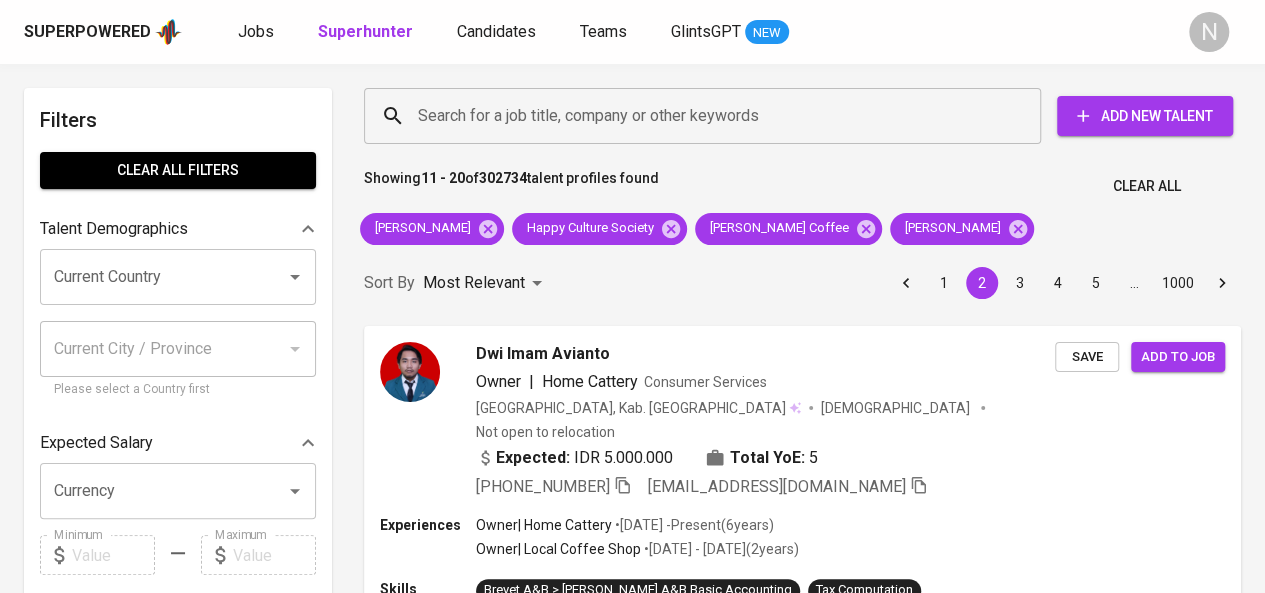 type on "Apotek Kunci Farma" 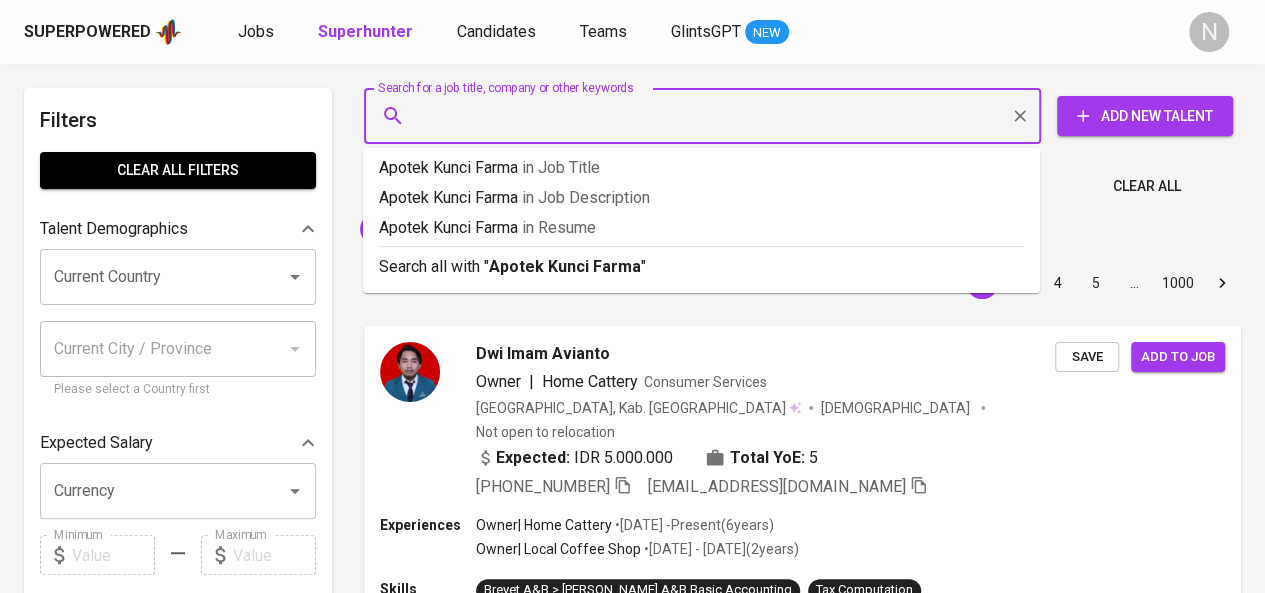 click on "Superpowered Jobs   Superhunter   Candidates   Teams   GlintsGPT   NEW" at bounding box center (600, 32) 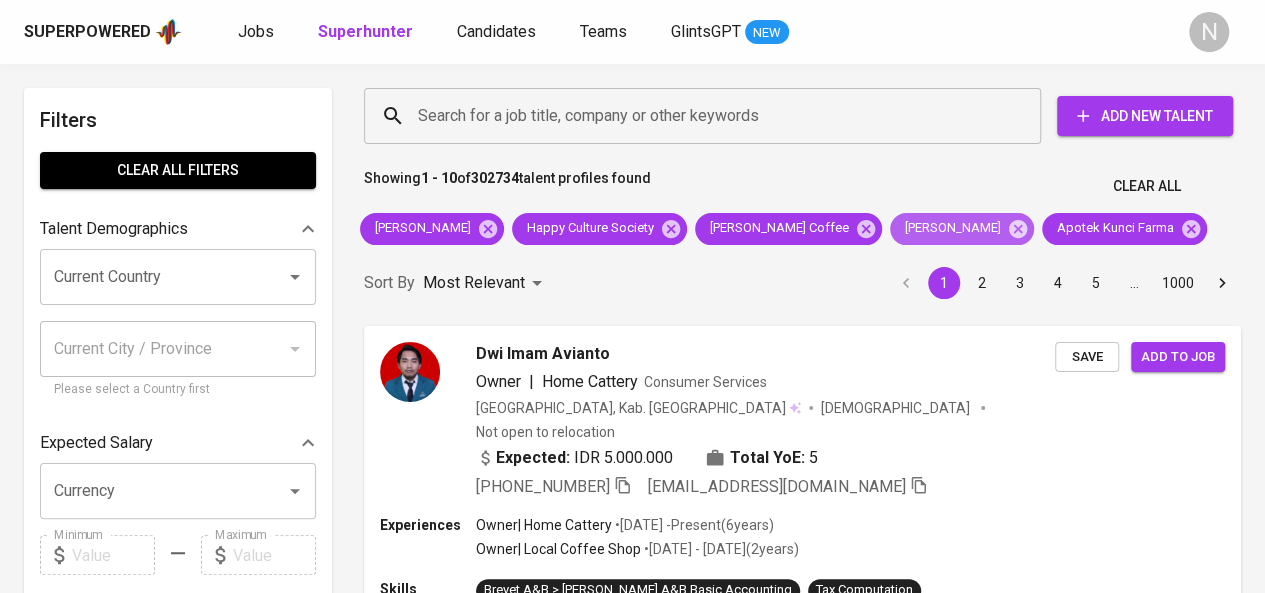 click 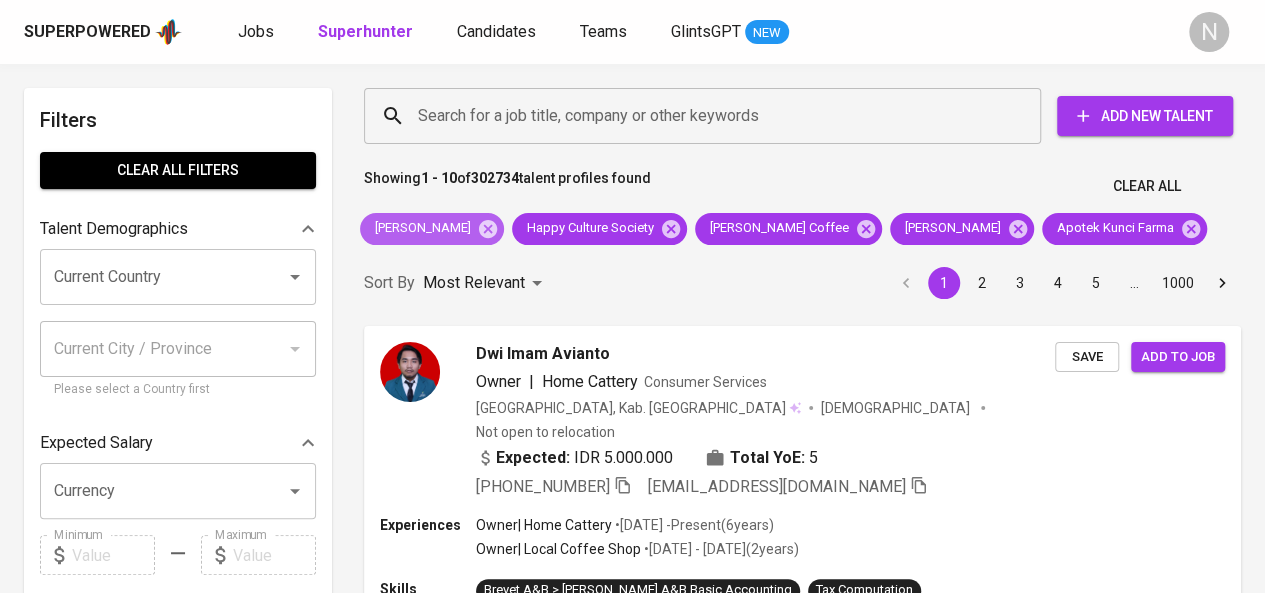 click 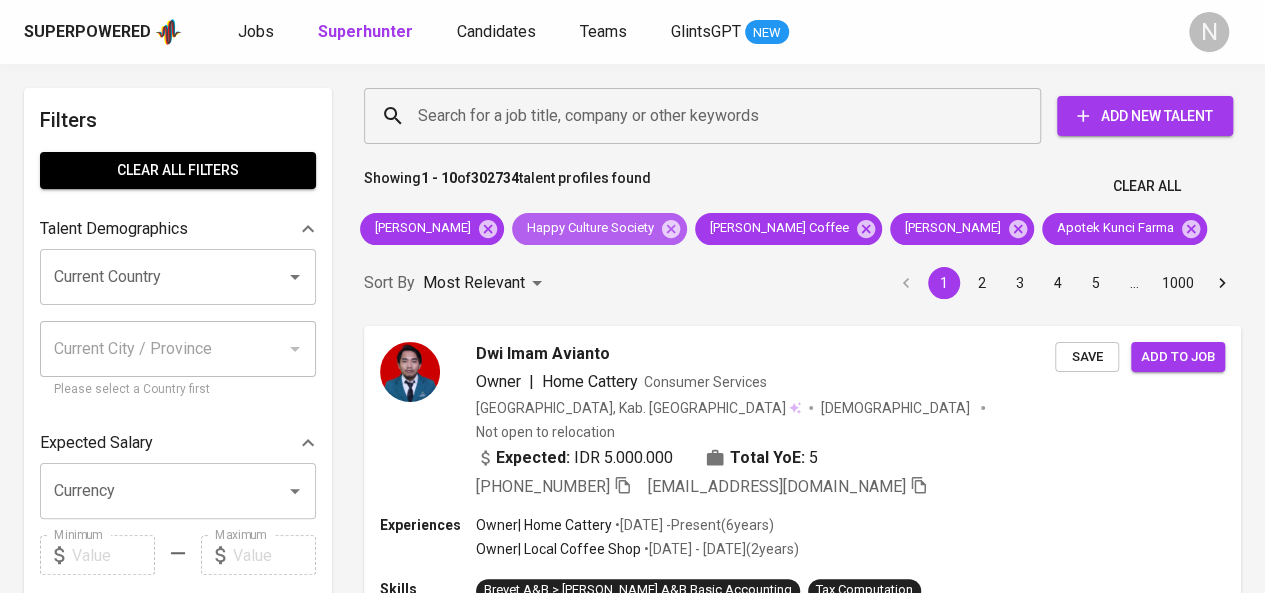 click on "Happy Culture Society" at bounding box center (589, 228) 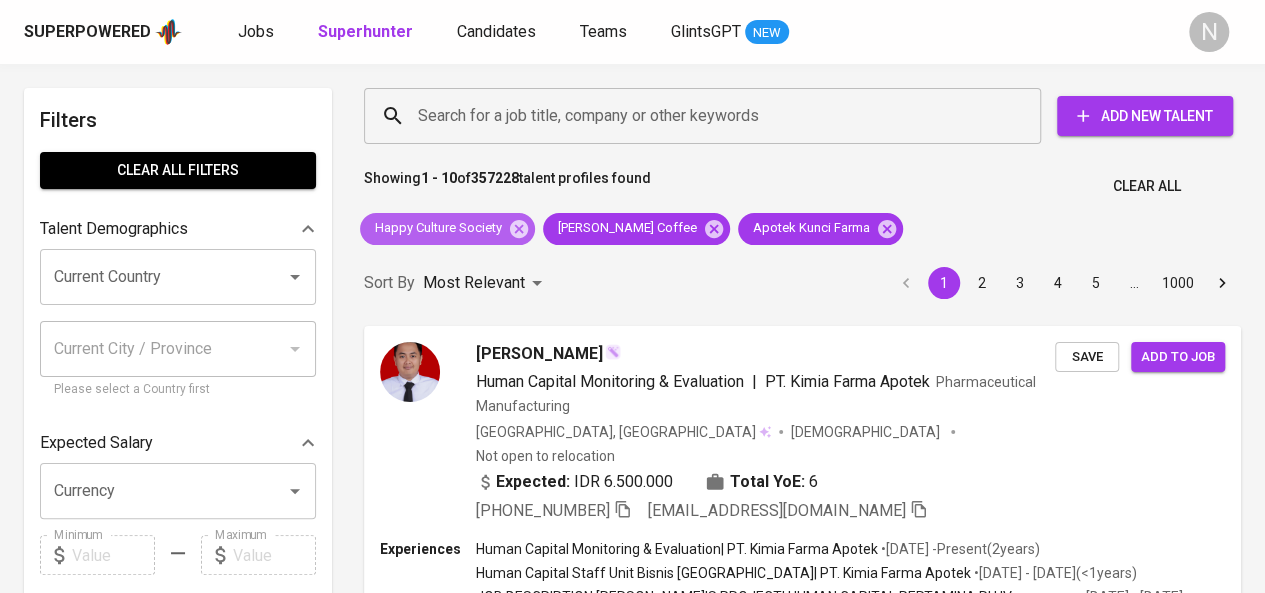 click on "Happy Culture Society" at bounding box center [437, 228] 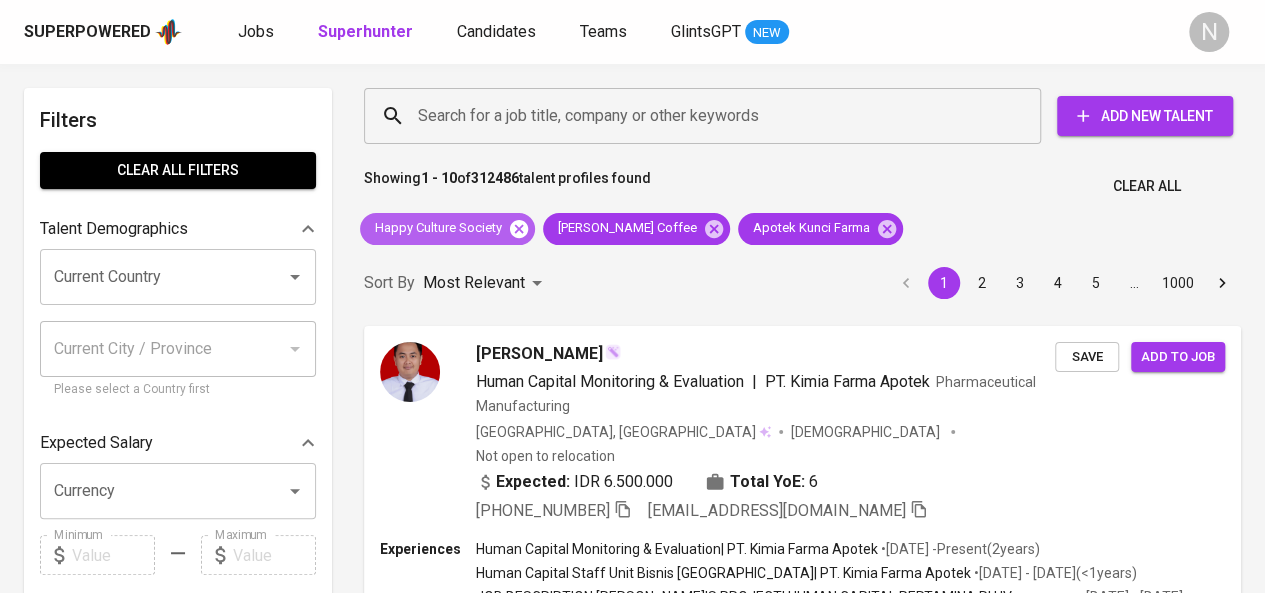 click 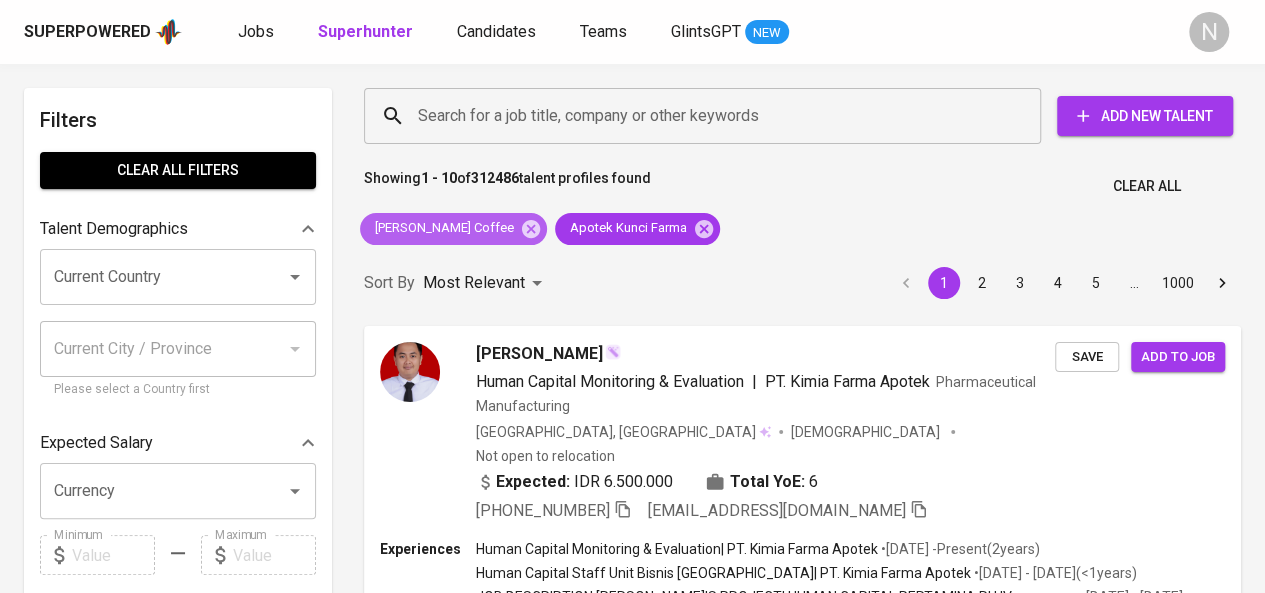 click 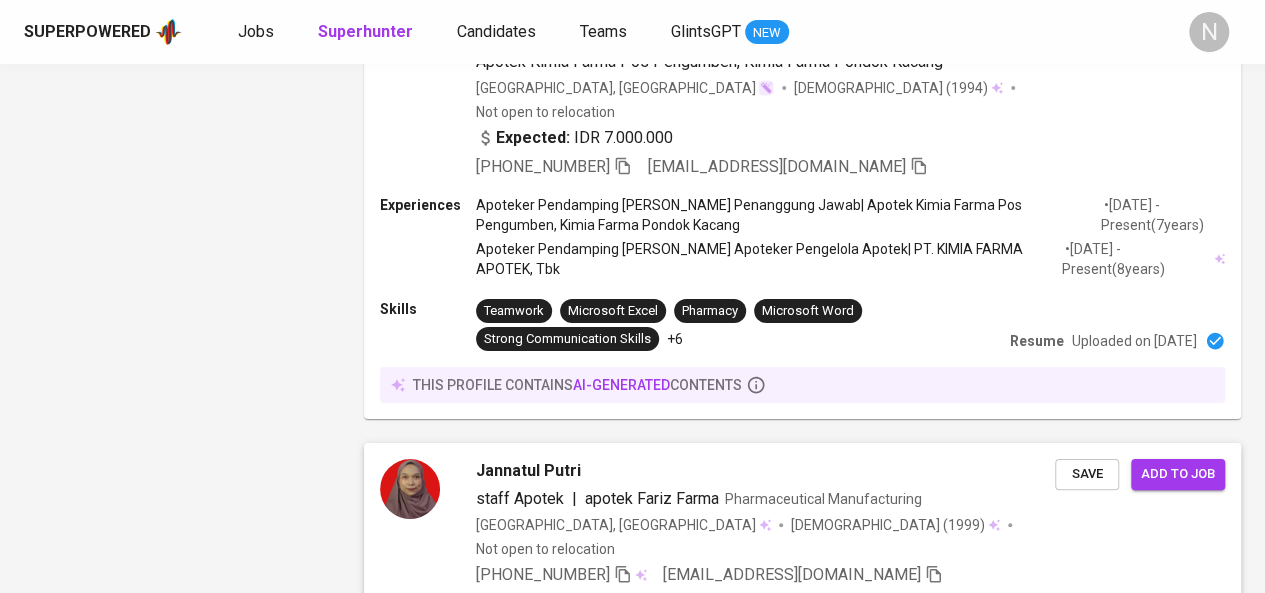 scroll, scrollTop: 3300, scrollLeft: 0, axis: vertical 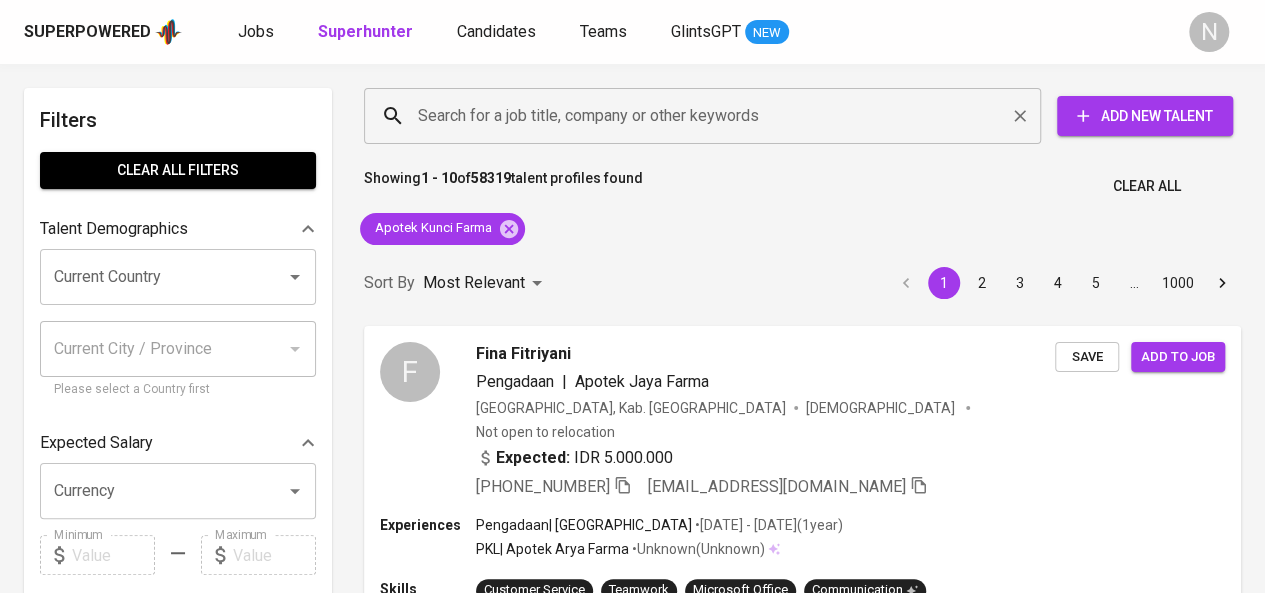 click on "Search for a job title, company or other keywords" at bounding box center [707, 116] 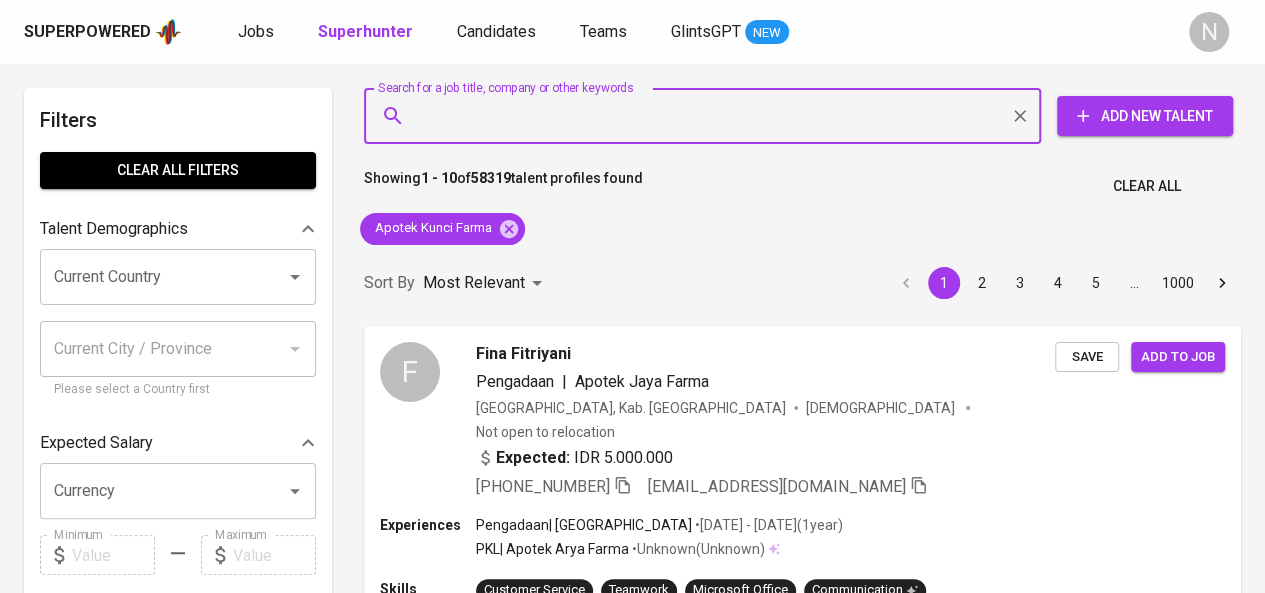 paste on "MASFREE STUDIOS" 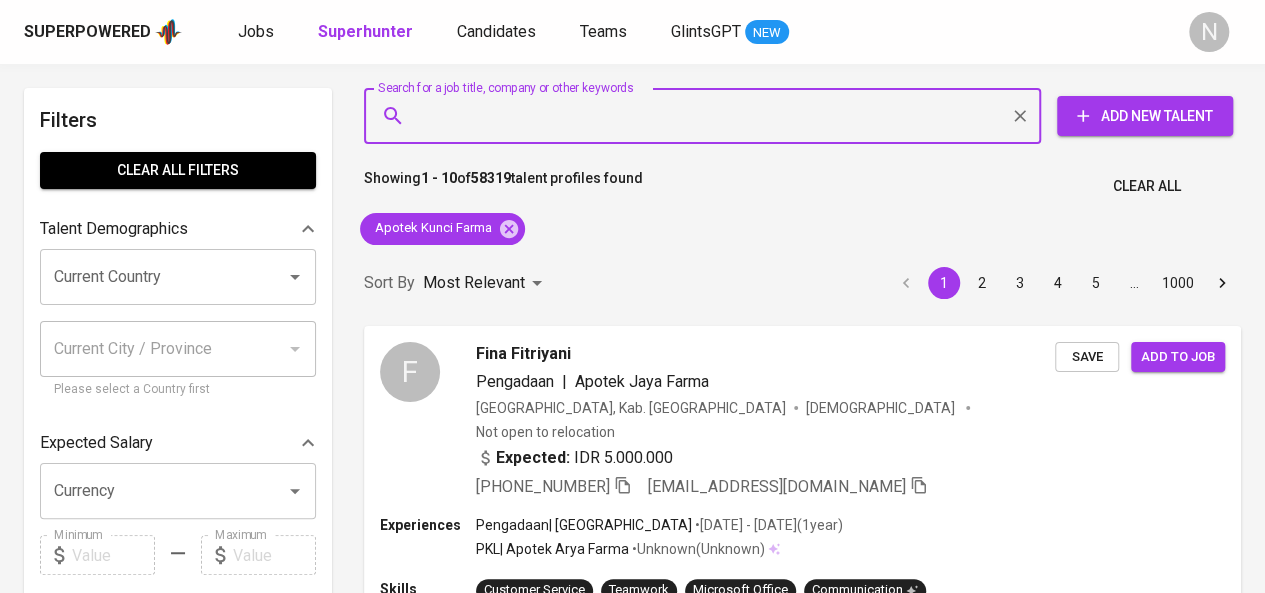 type on "MASFREE STUDIOS" 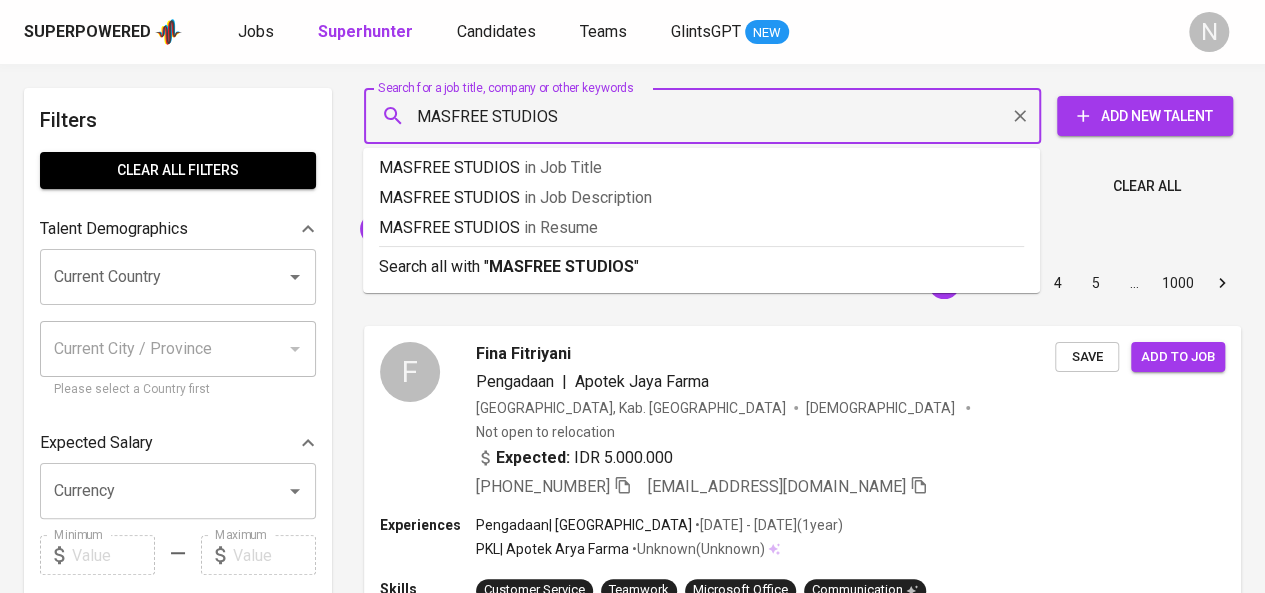 type 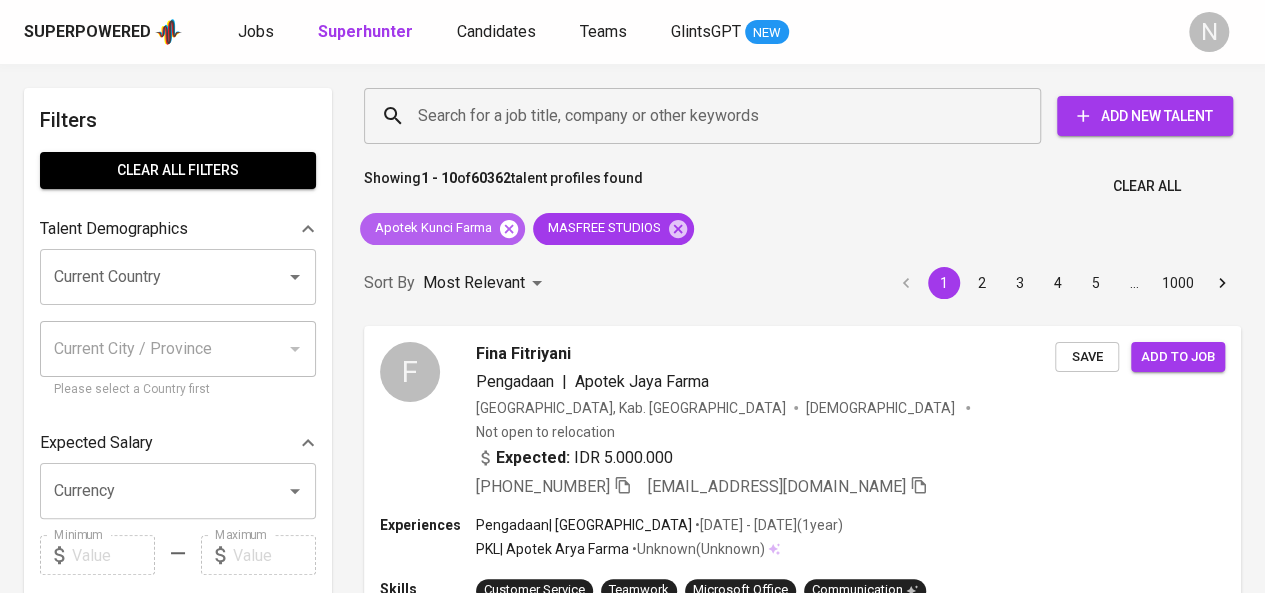 click 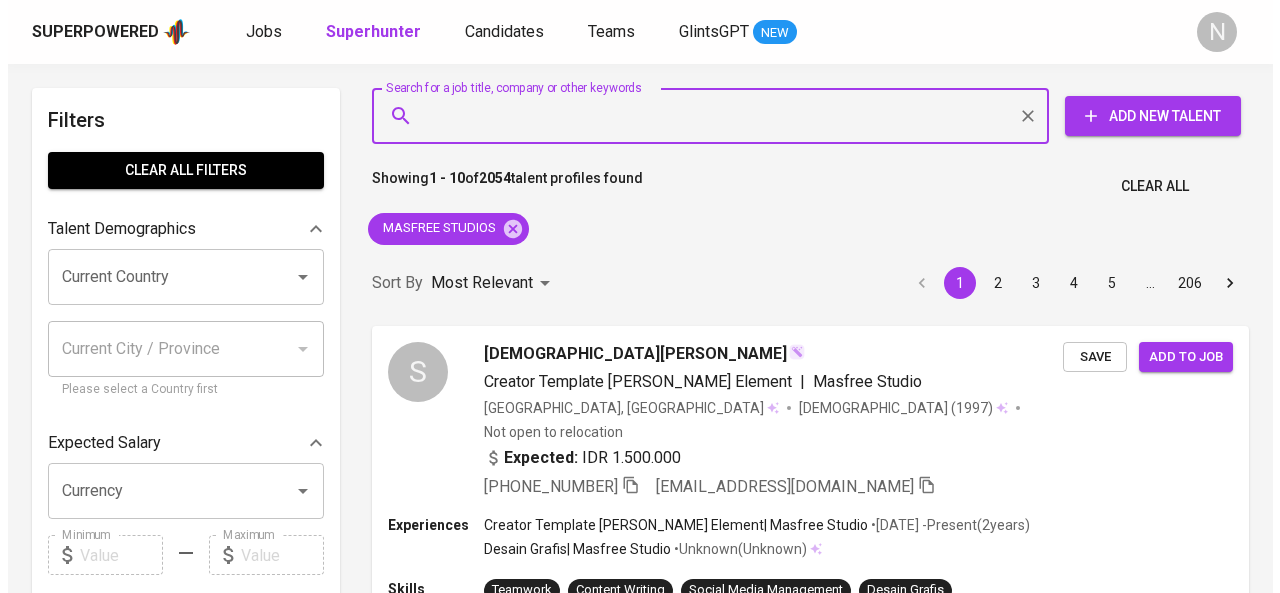 scroll, scrollTop: 1200, scrollLeft: 0, axis: vertical 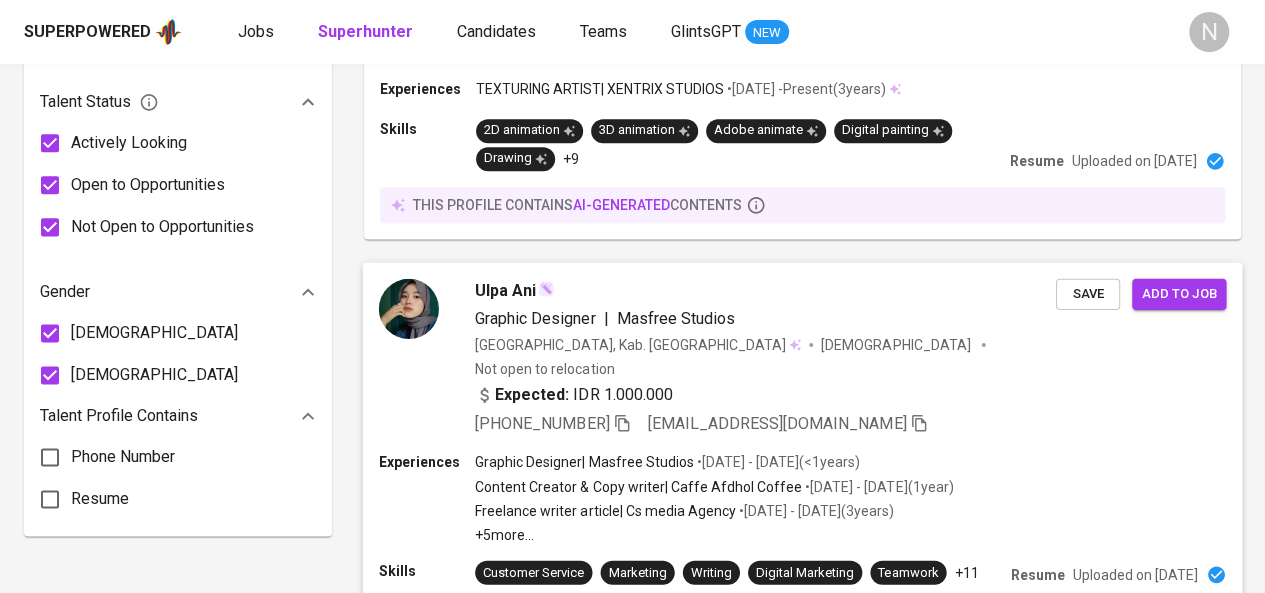 click on "+62 881-5855-672   ulpani1234@gmail.com" at bounding box center [701, 424] 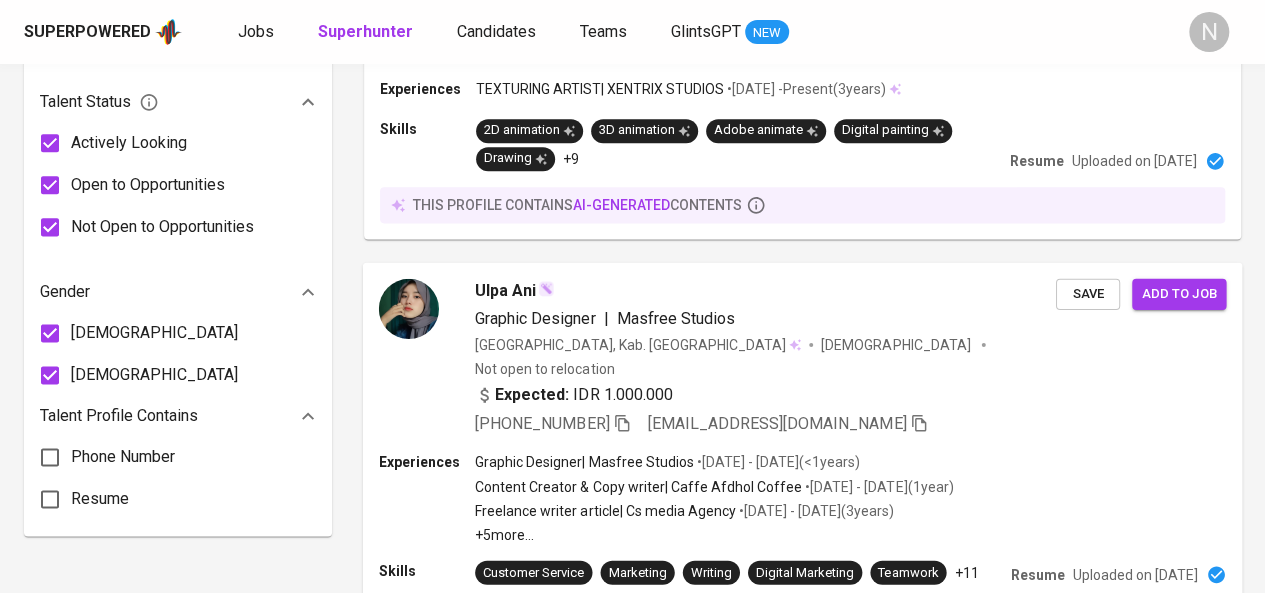 click on "+62 881-5855-672" at bounding box center (542, 423) 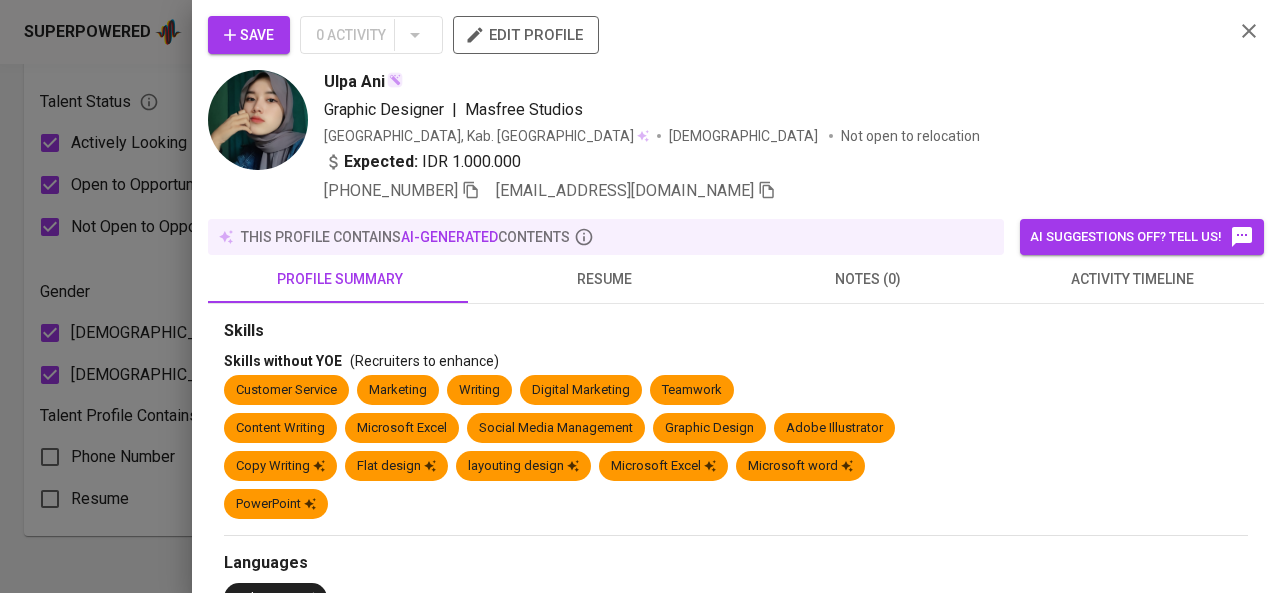 click on "Ulpa Ani Graphic Designer | Masfree Studios Indonesia, Kab. Ciamis Female   Not open to relocation Expected:   IDR 1.000.000 +62 881-5855-672   ulpani1234@gmail.com" at bounding box center (771, 136) 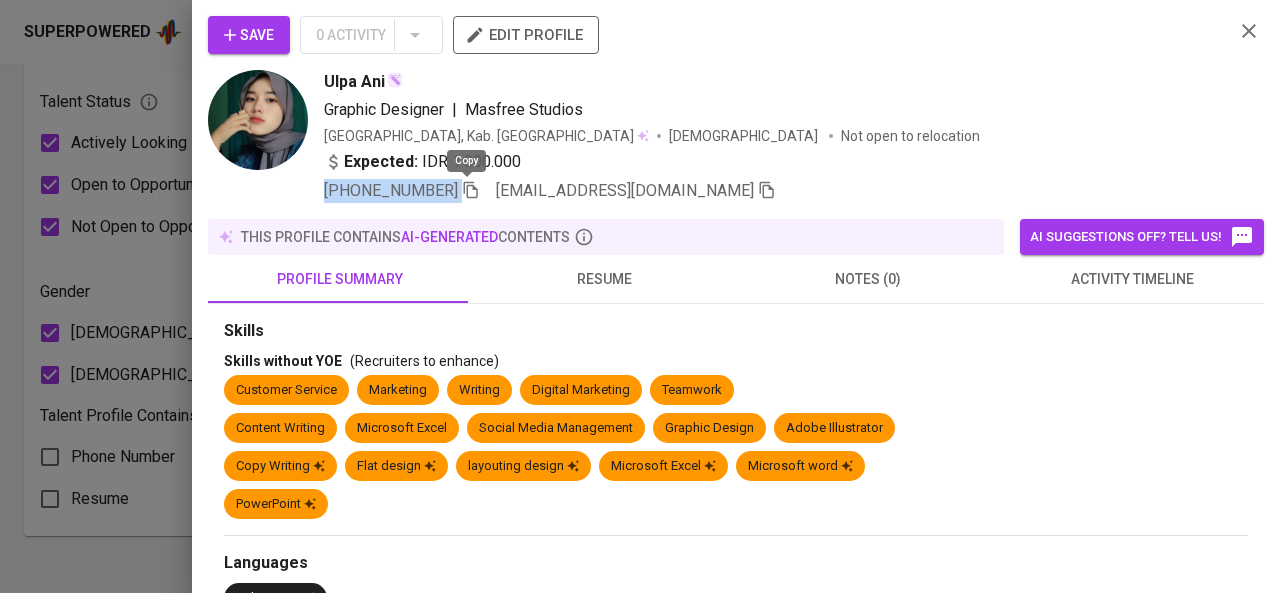 drag, startPoint x: 319, startPoint y: 193, endPoint x: 459, endPoint y: 199, distance: 140.12851 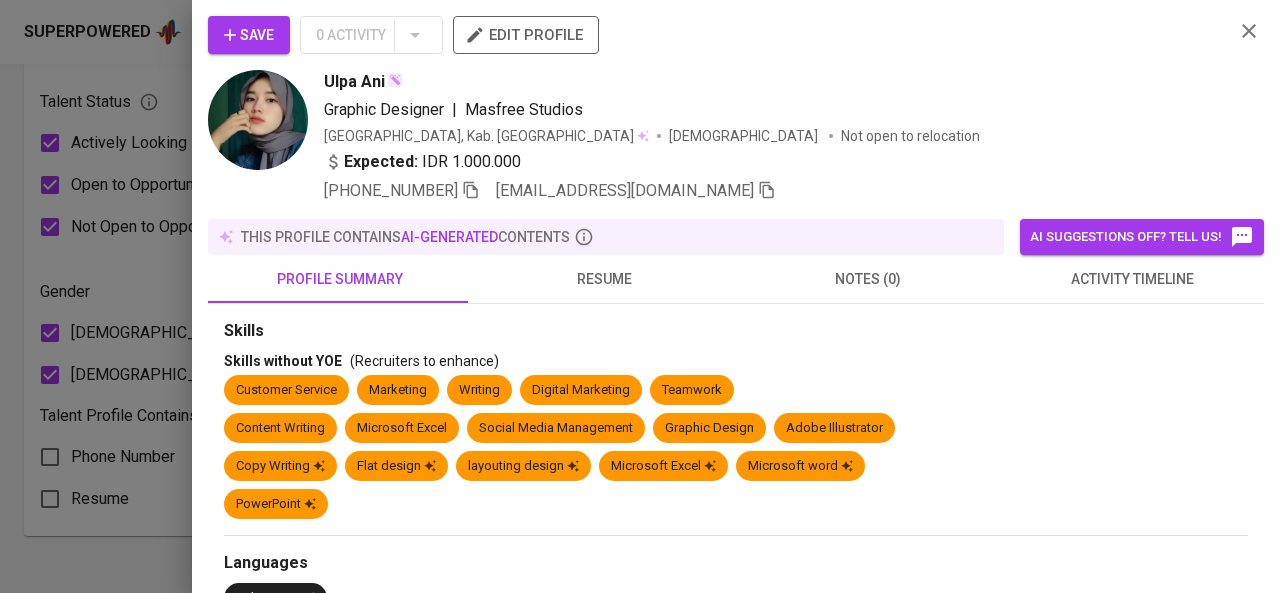 click on "Graphic Designer | Masfree Studios" at bounding box center (771, 110) 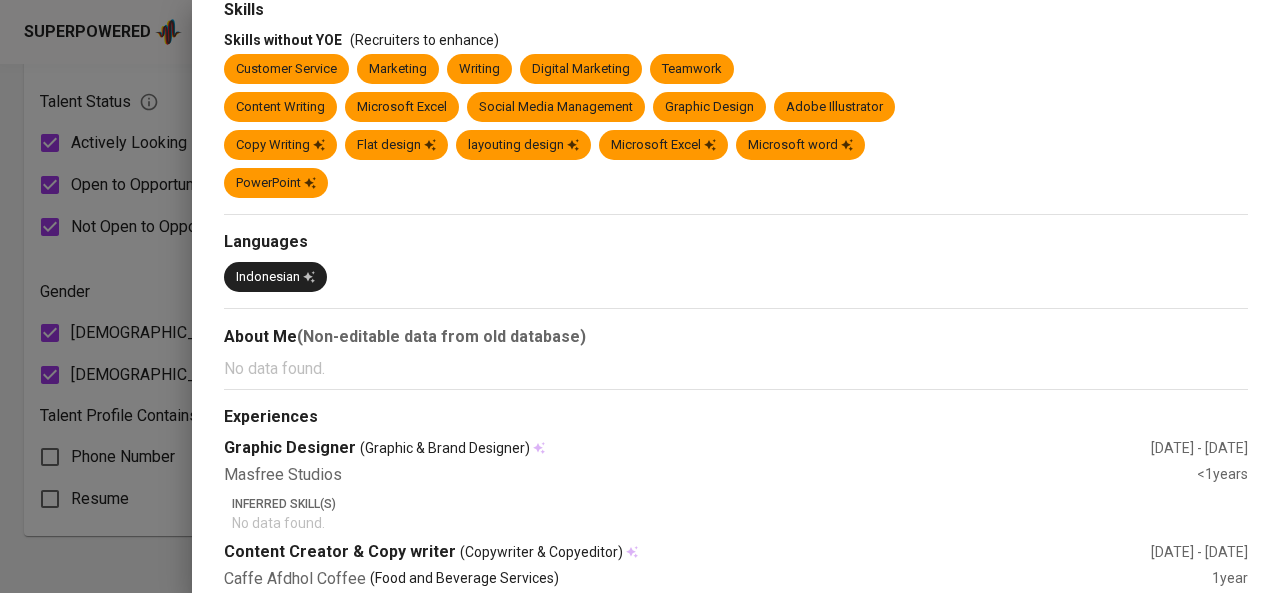 scroll, scrollTop: 200, scrollLeft: 0, axis: vertical 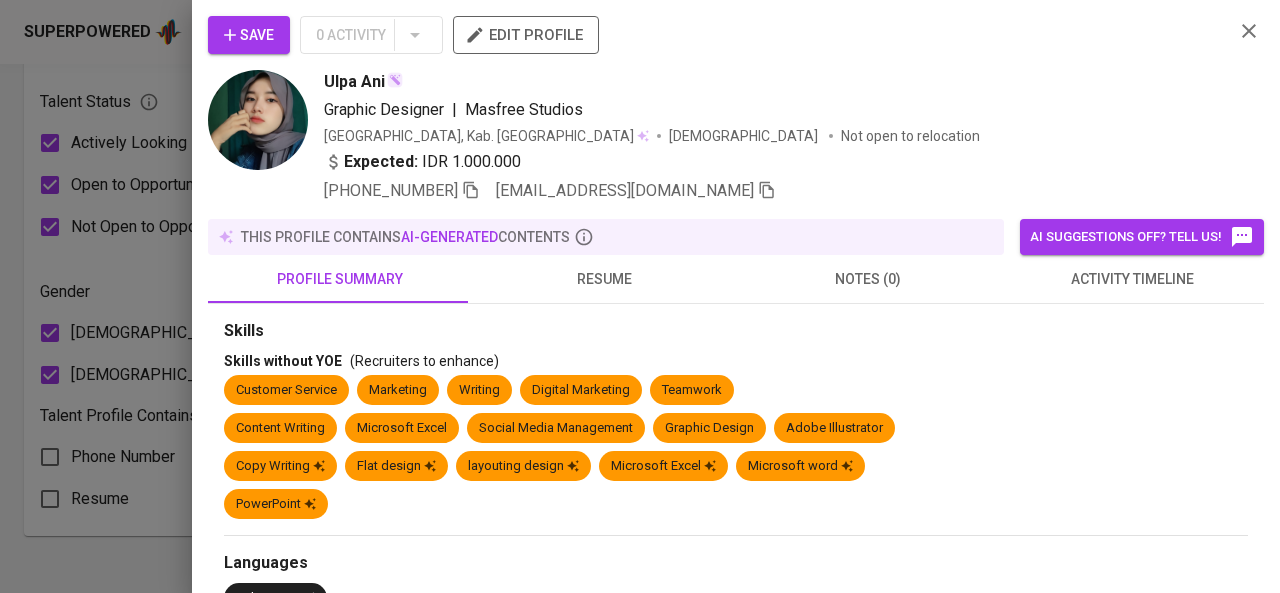 click 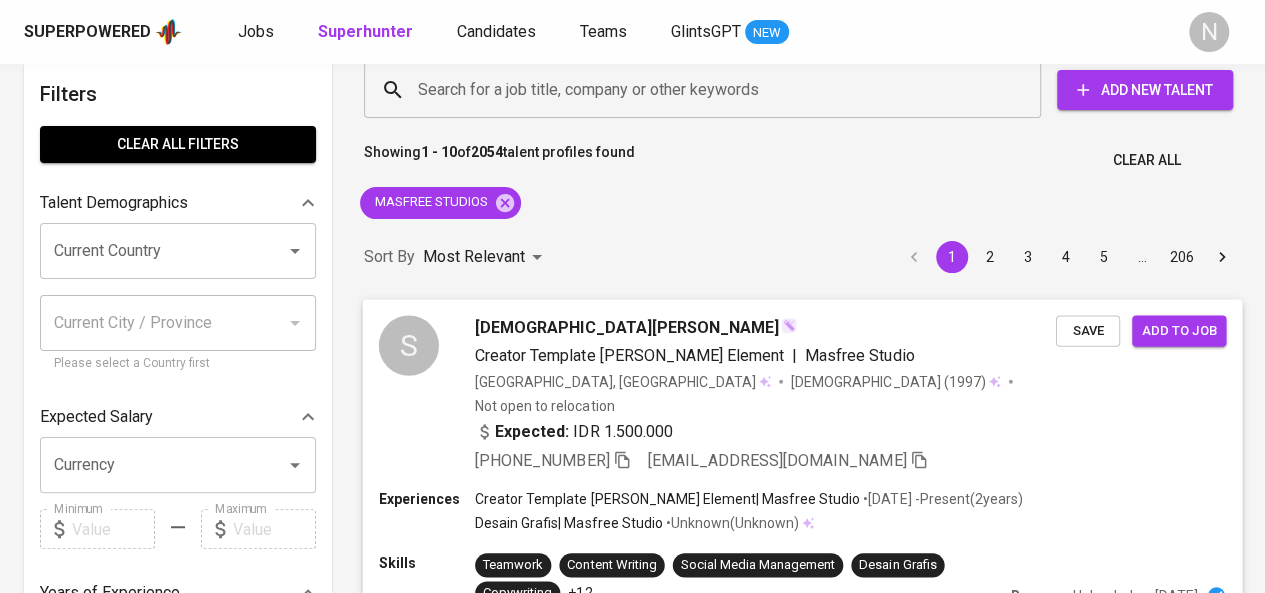 scroll, scrollTop: 0, scrollLeft: 0, axis: both 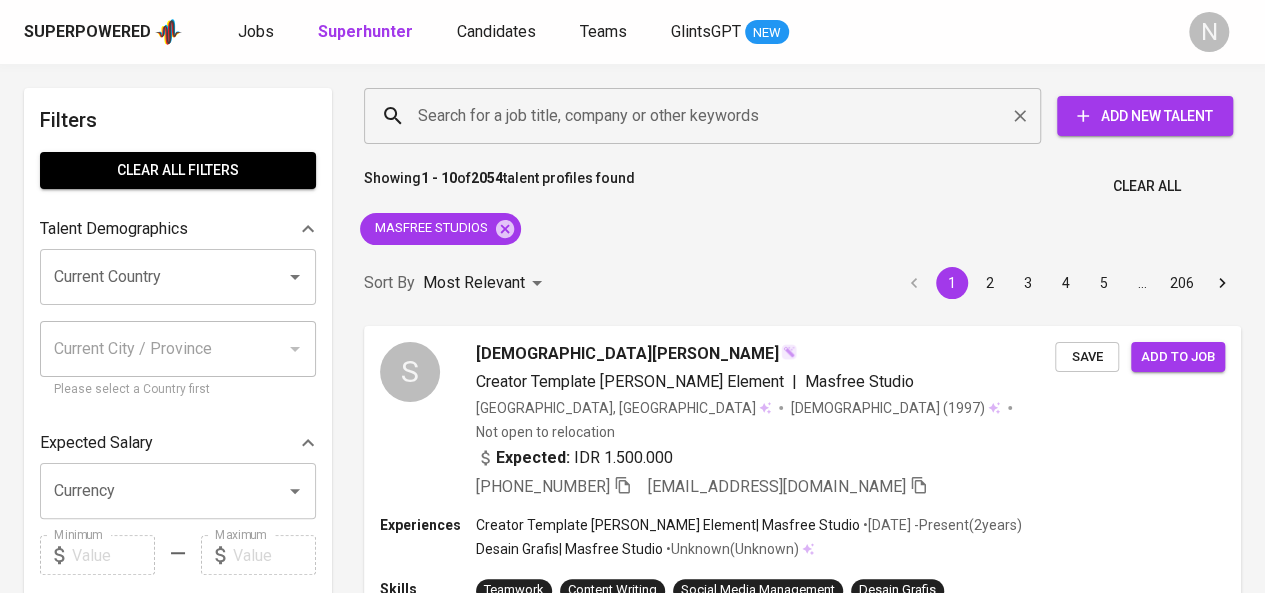 click on "Search for a job title, company or other keywords" at bounding box center (707, 116) 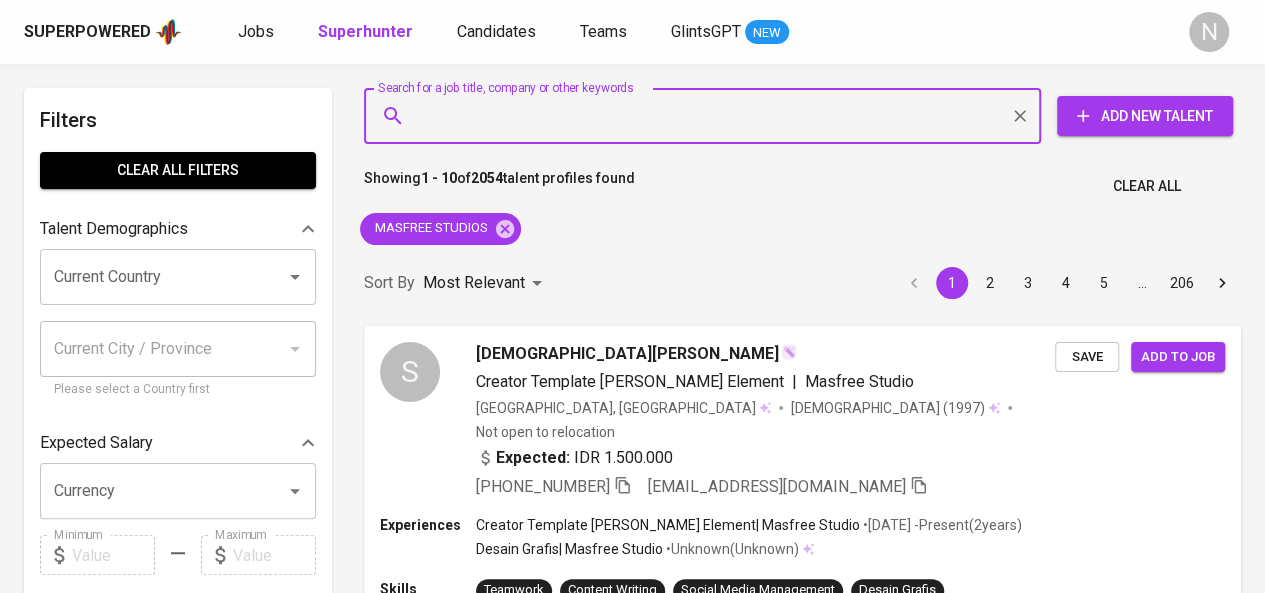 click on "Clear All" at bounding box center [1147, 186] 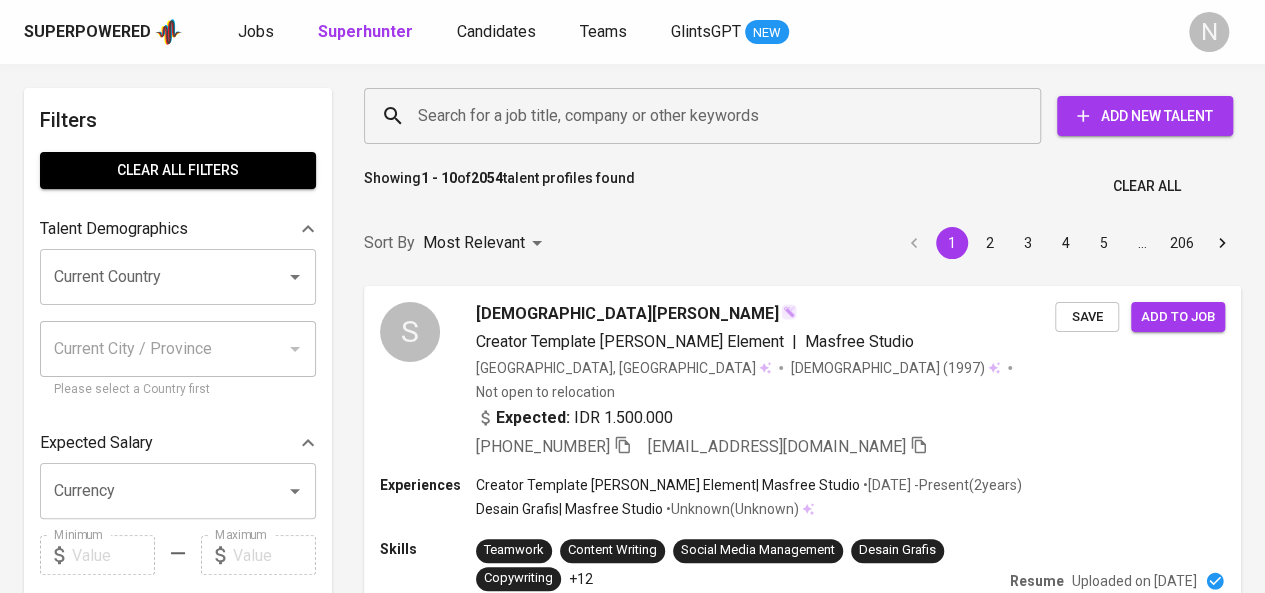 click on "Search for a job title, company or other keywords" at bounding box center [707, 116] 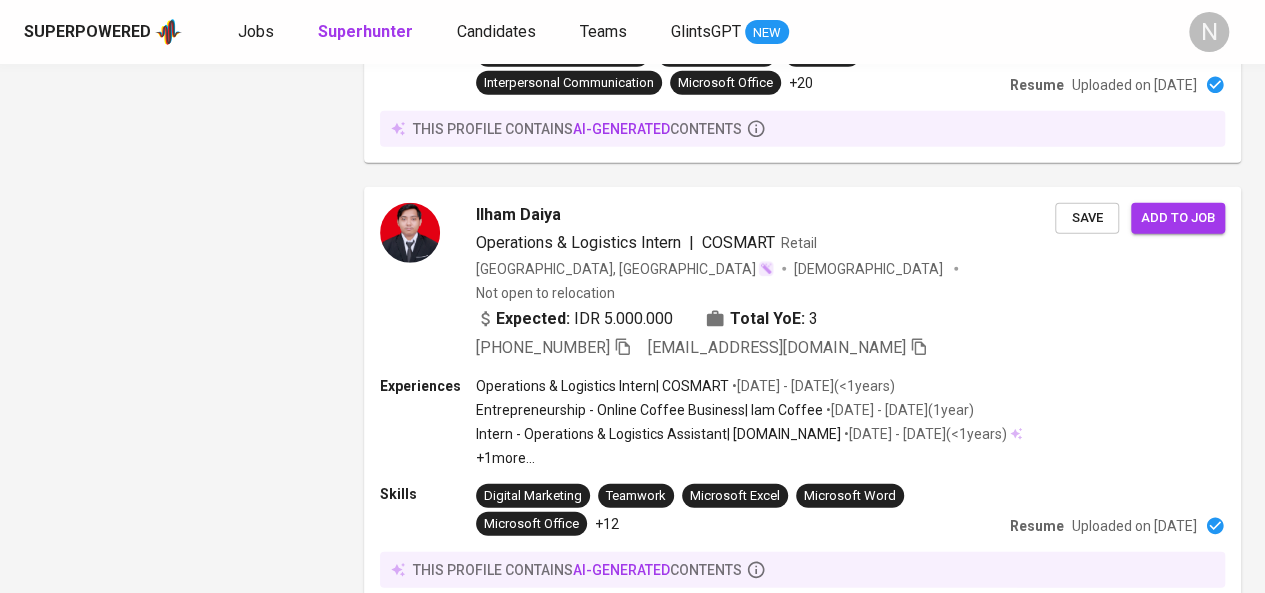 scroll, scrollTop: 3100, scrollLeft: 0, axis: vertical 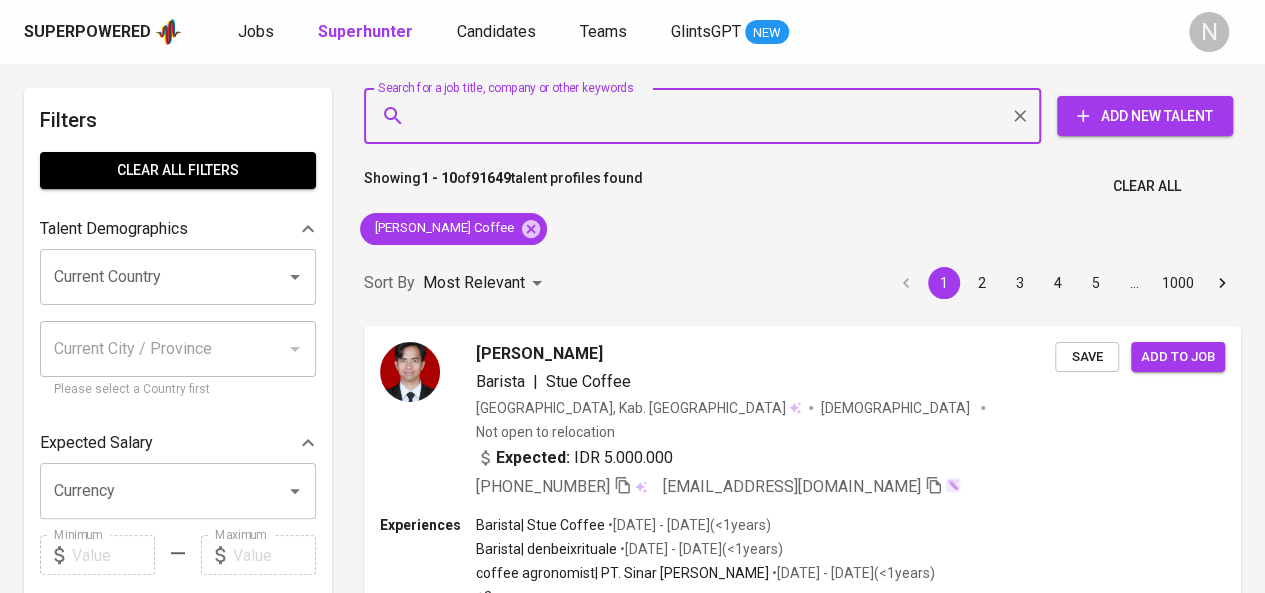 paste on "ZERNI FASHION" 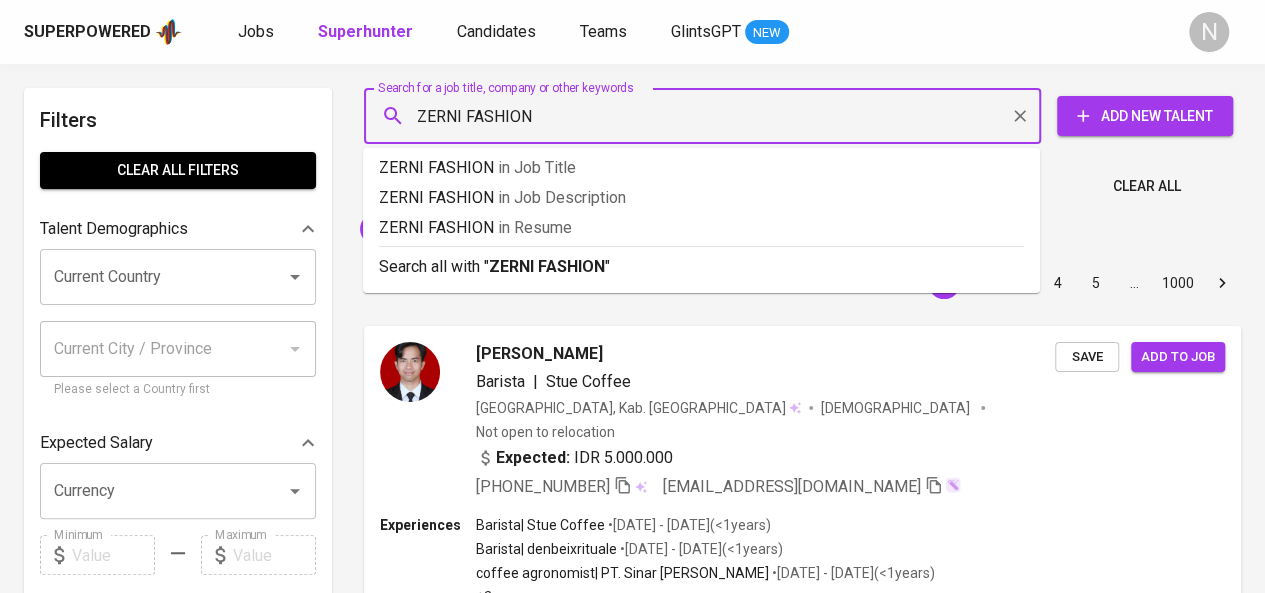type 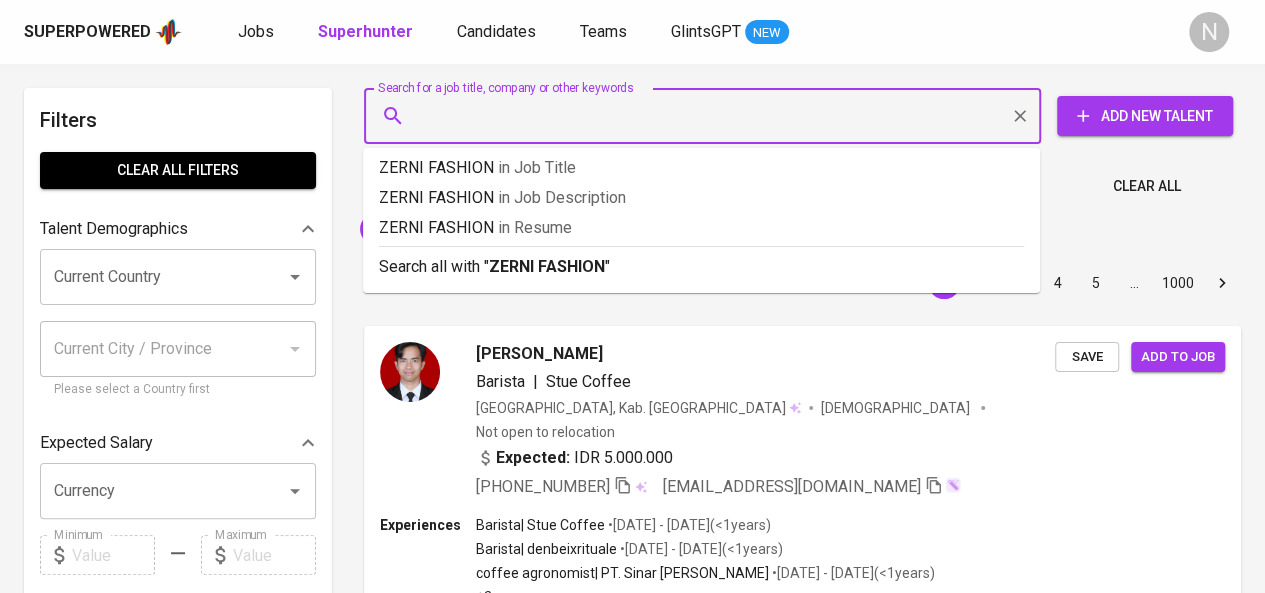 click on "Superpowered Jobs   Superhunter   Candidates   Teams   GlintsGPT   NEW N" at bounding box center [632, 32] 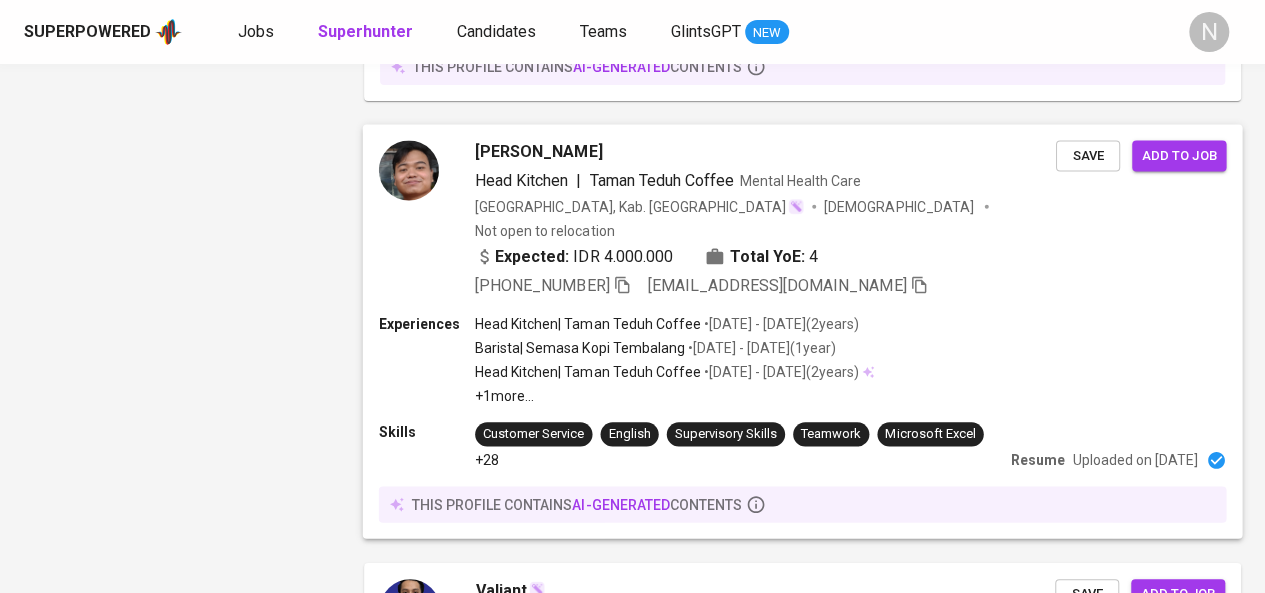 scroll, scrollTop: 3962, scrollLeft: 0, axis: vertical 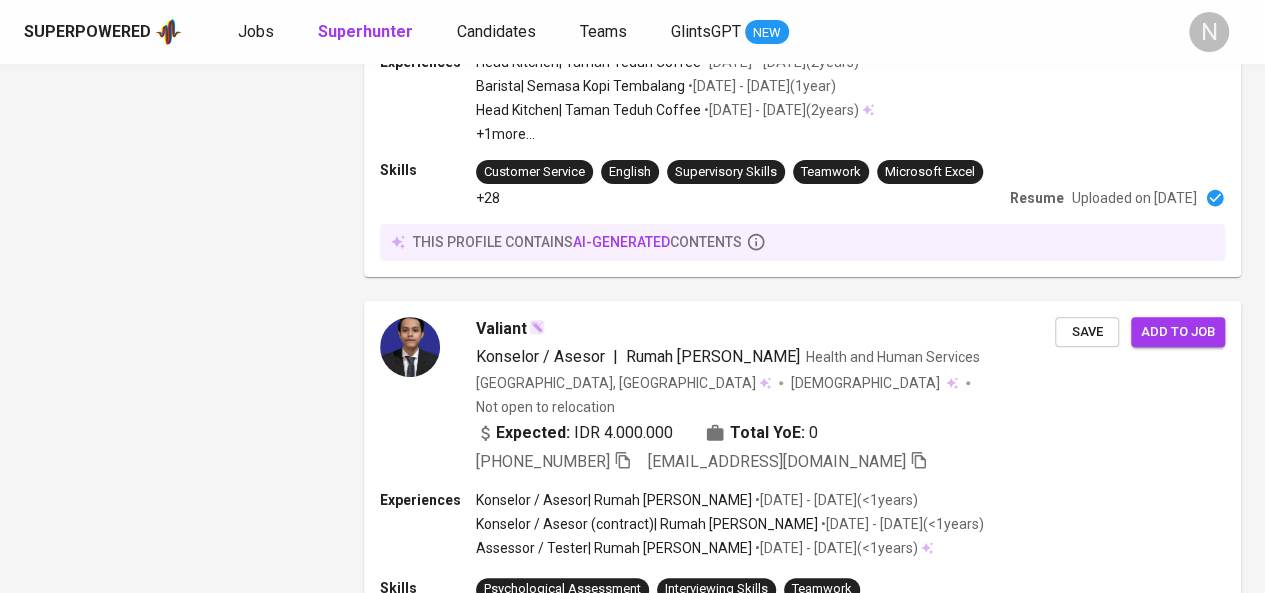 click on "2" at bounding box center [459, 738] 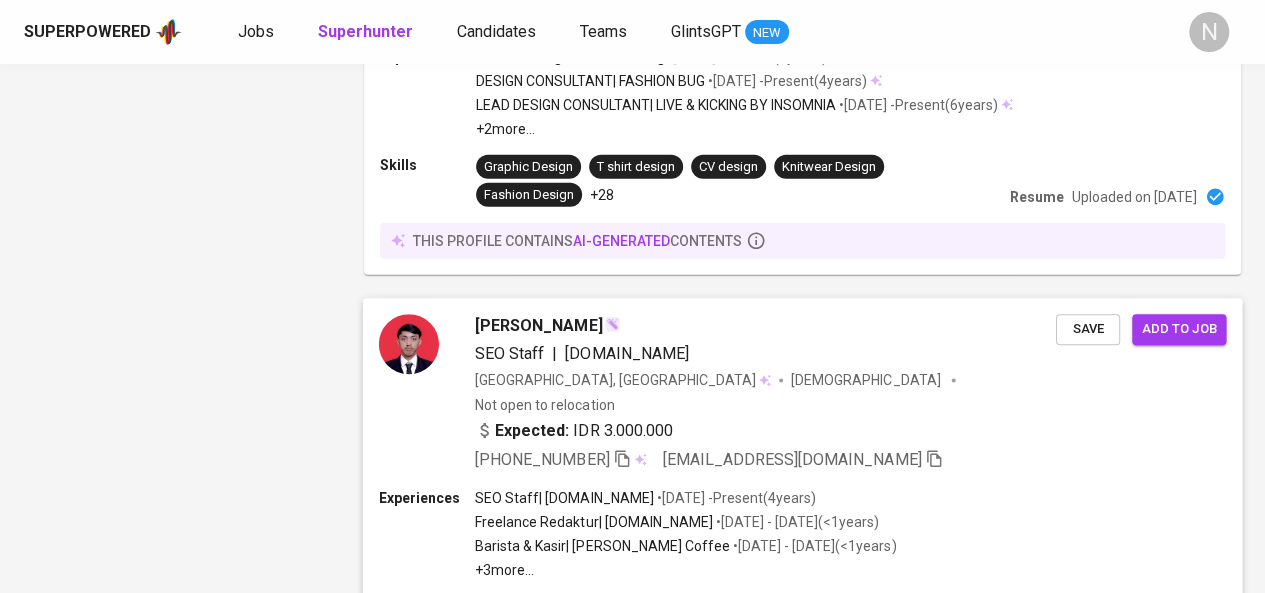 scroll, scrollTop: 2900, scrollLeft: 0, axis: vertical 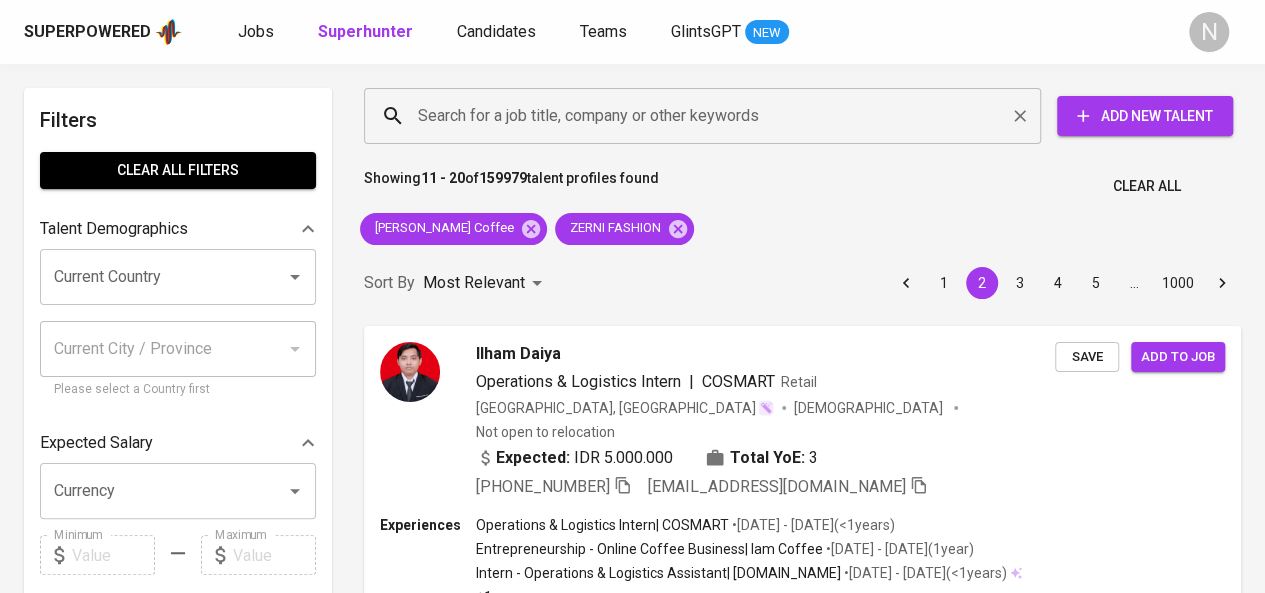 click on "Search for a job title, company or other keywords" at bounding box center (702, 116) 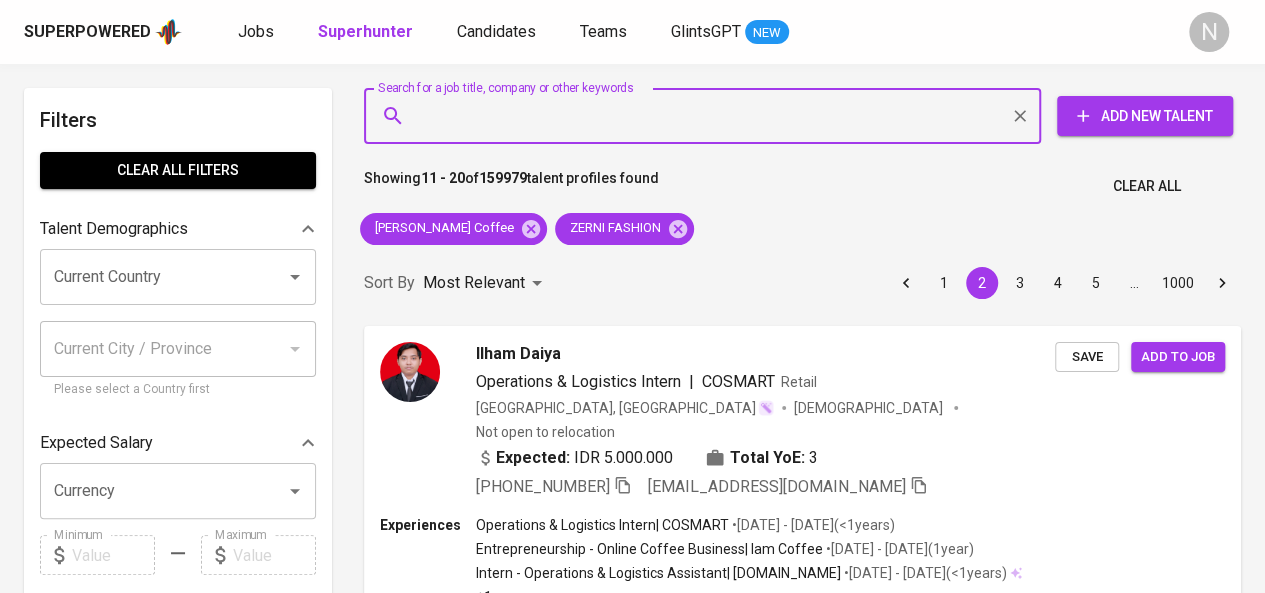 paste on "PT Oleno Garment International" 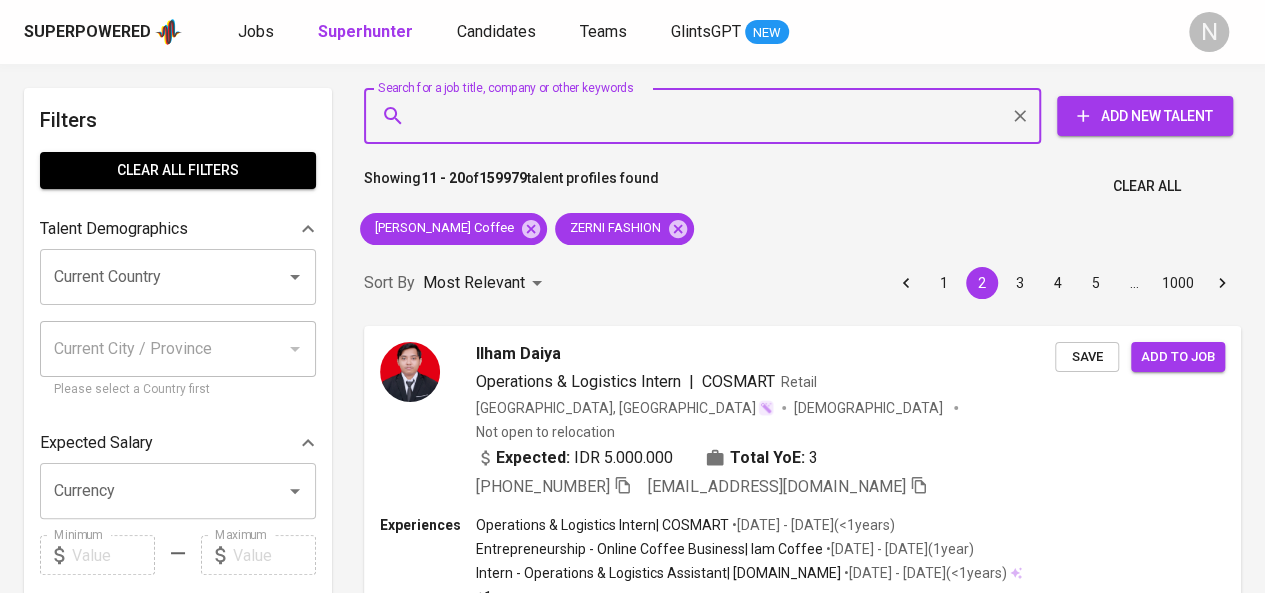 type on "PT Oleno Garment International" 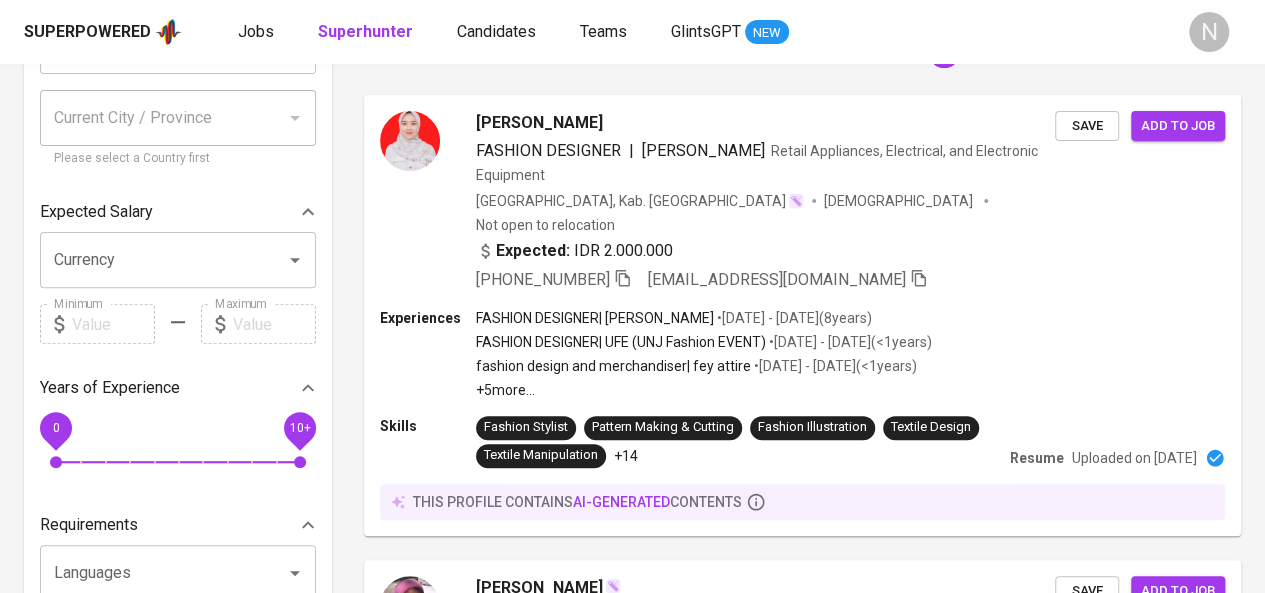 scroll, scrollTop: 0, scrollLeft: 0, axis: both 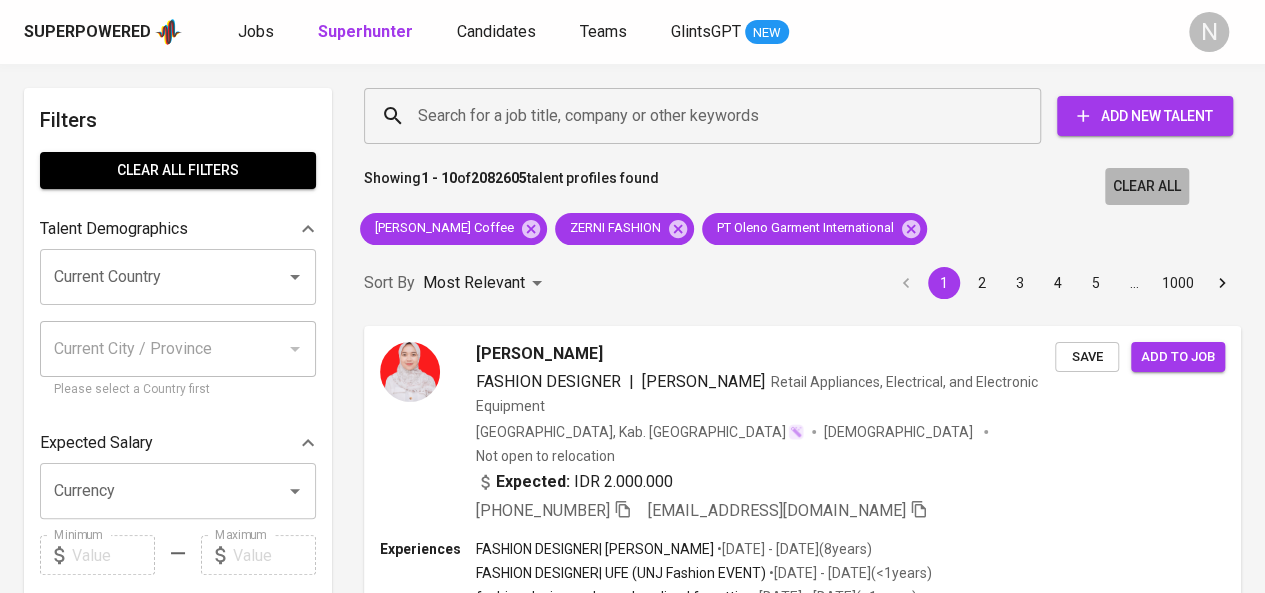 click on "Clear All" at bounding box center [1147, 186] 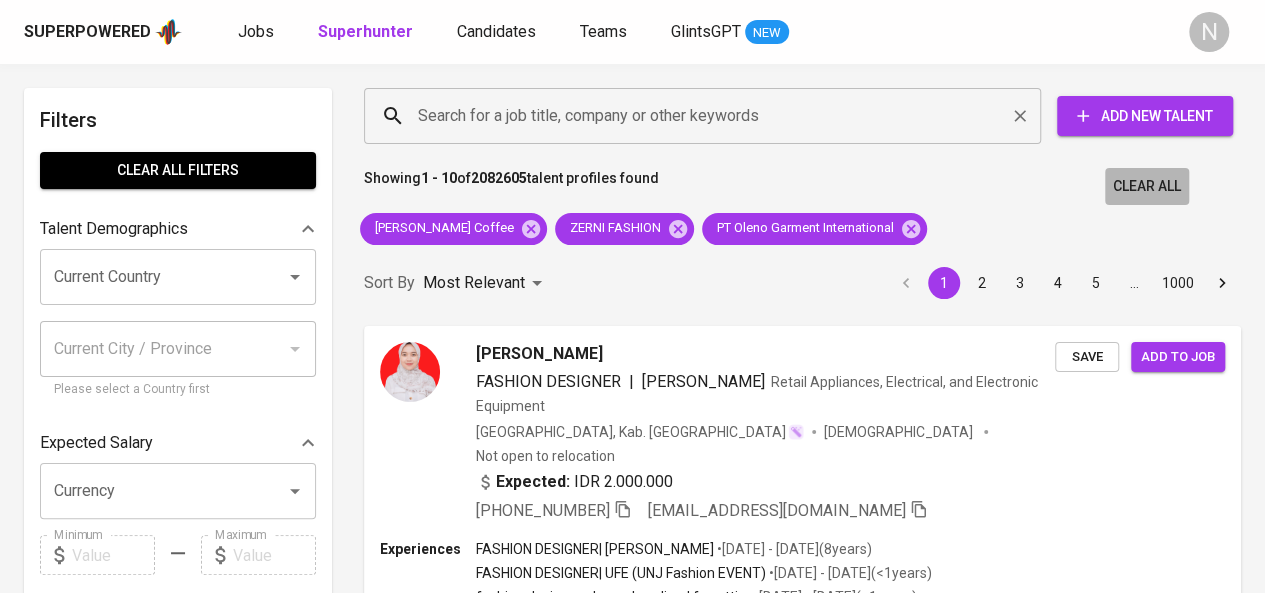 click on "Search for a job title, company or other keywords" at bounding box center [707, 116] 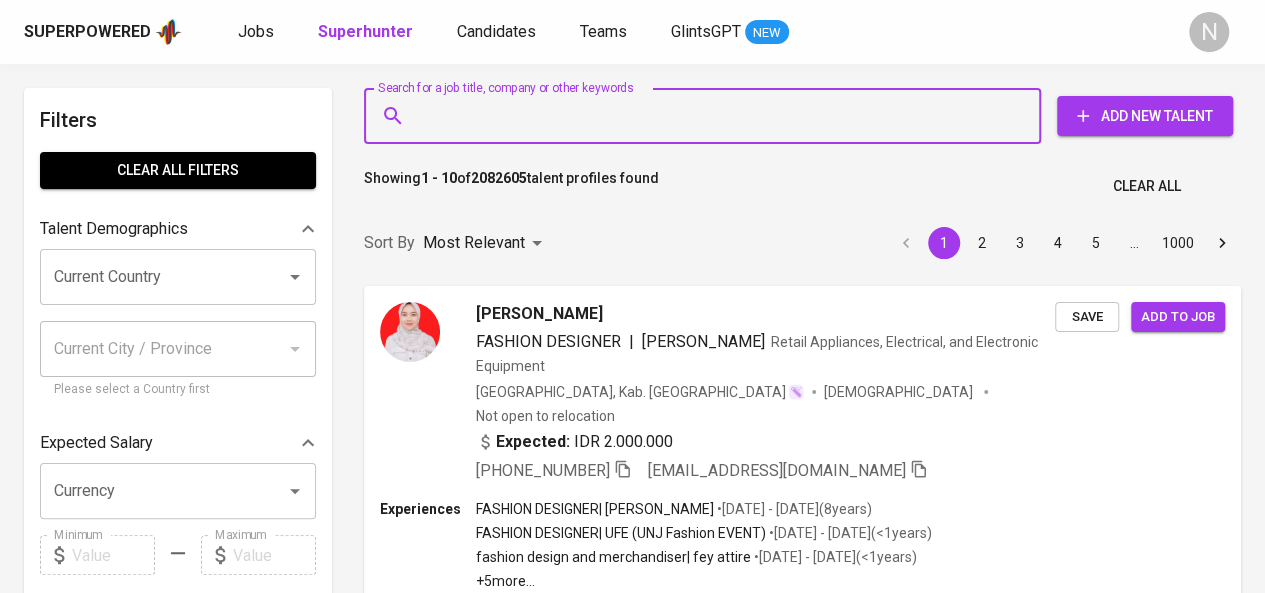 paste on "PT Oleno Garment International" 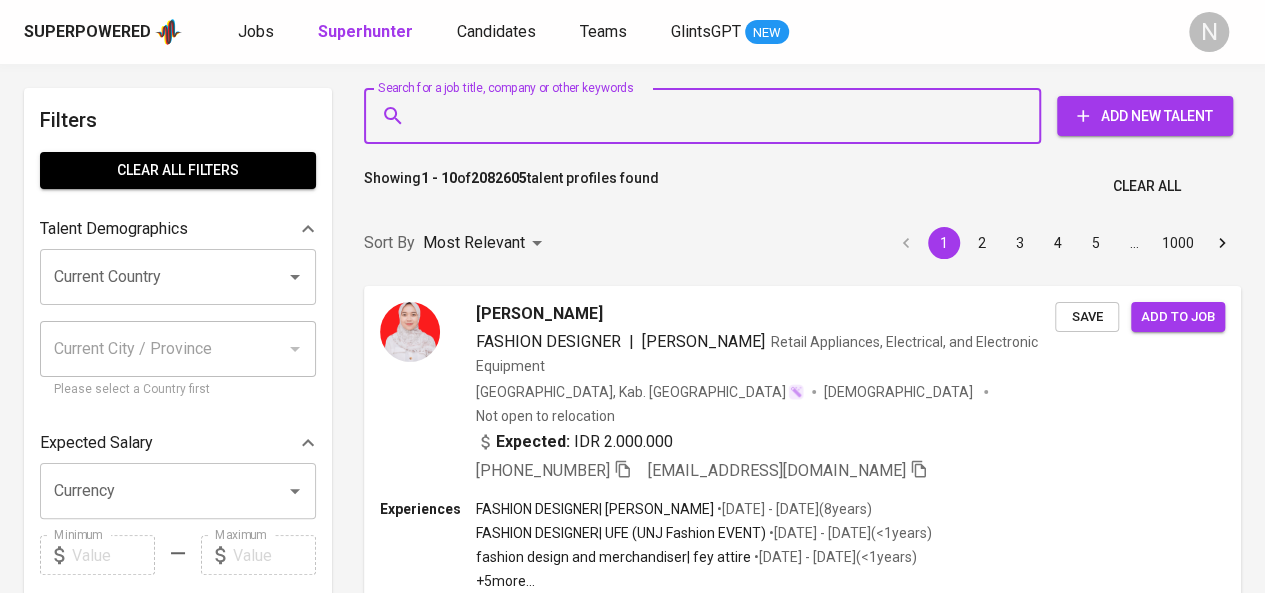 type on "PT Oleno Garment International" 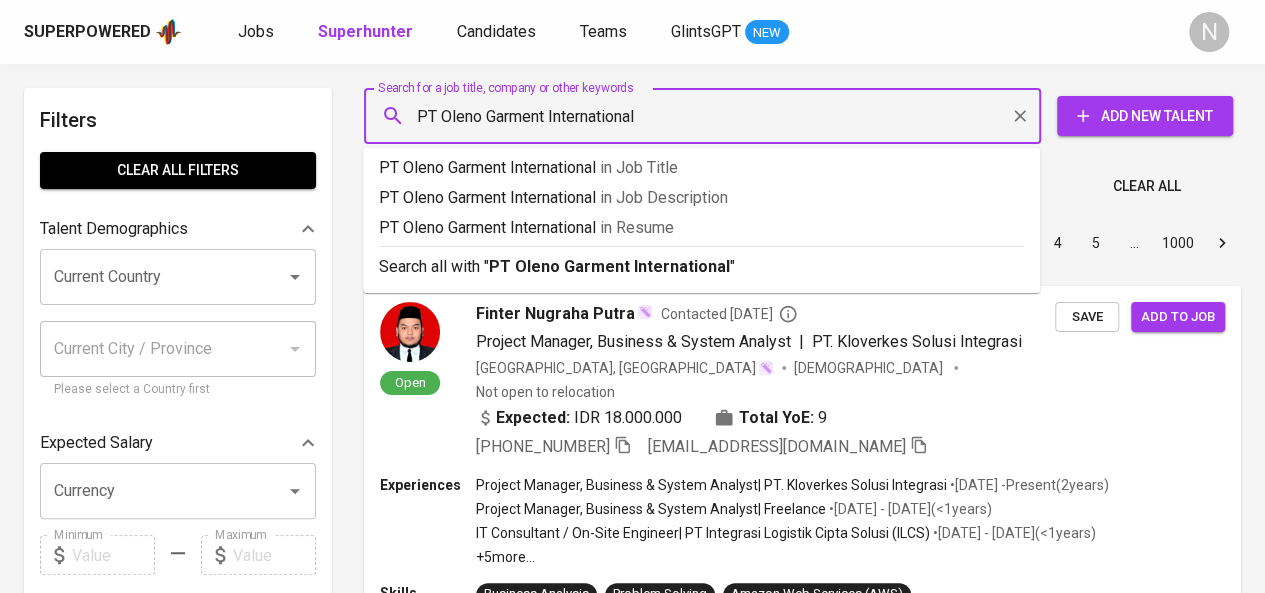 type 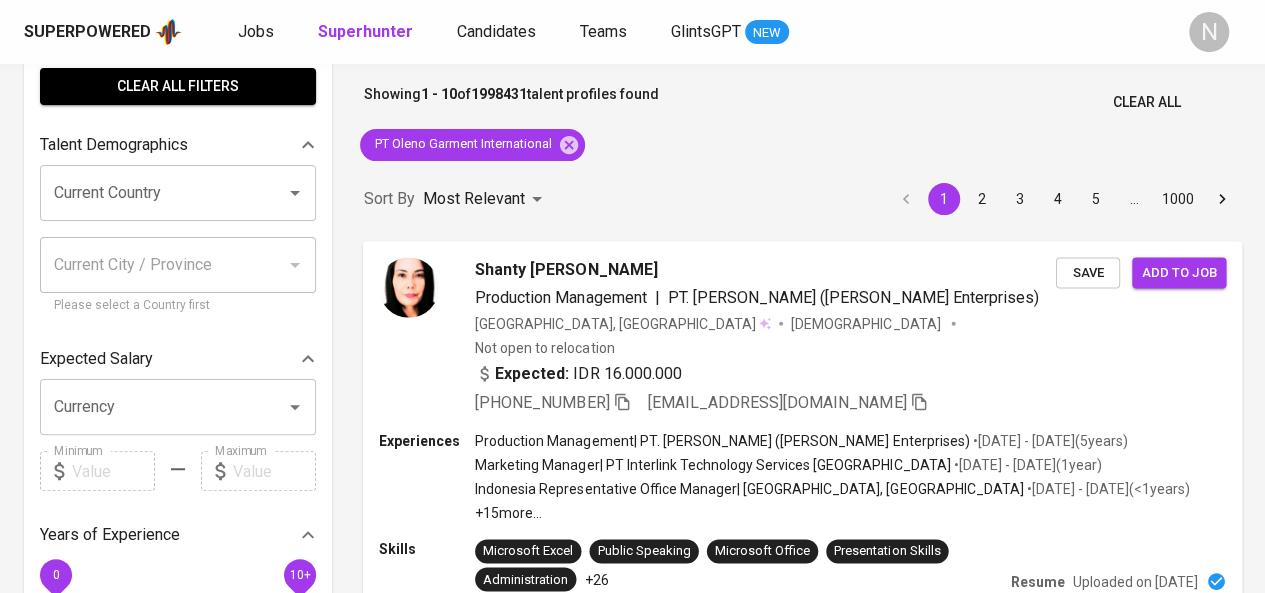 scroll, scrollTop: 0, scrollLeft: 0, axis: both 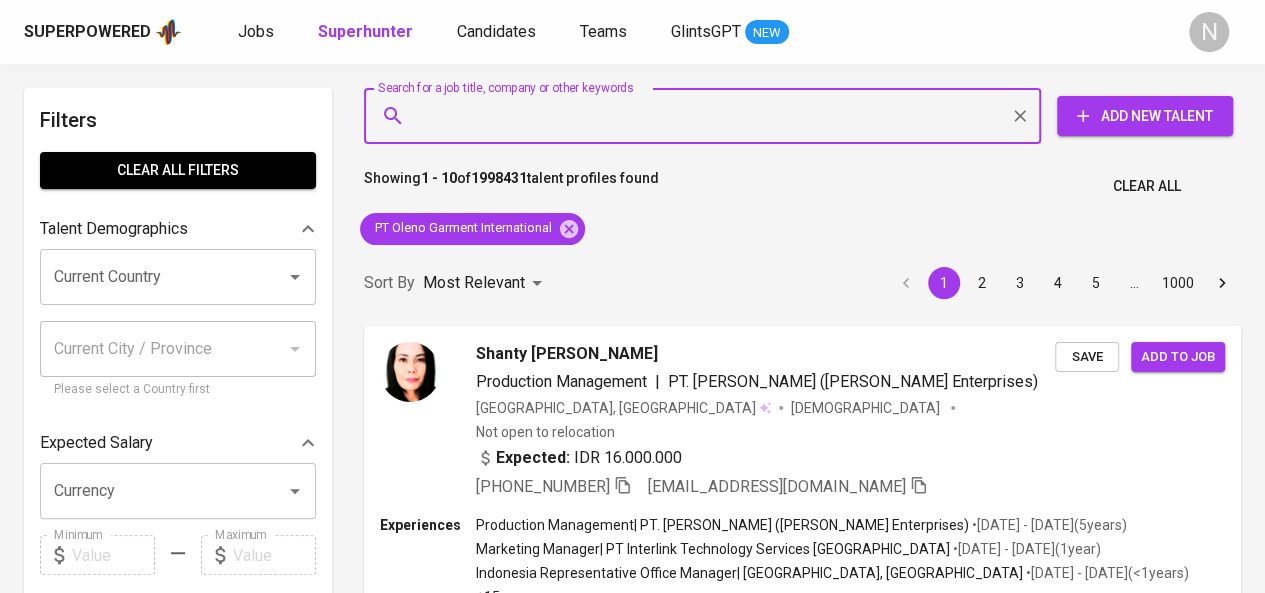 click on "Search for a job title, company or other keywords" at bounding box center [707, 116] 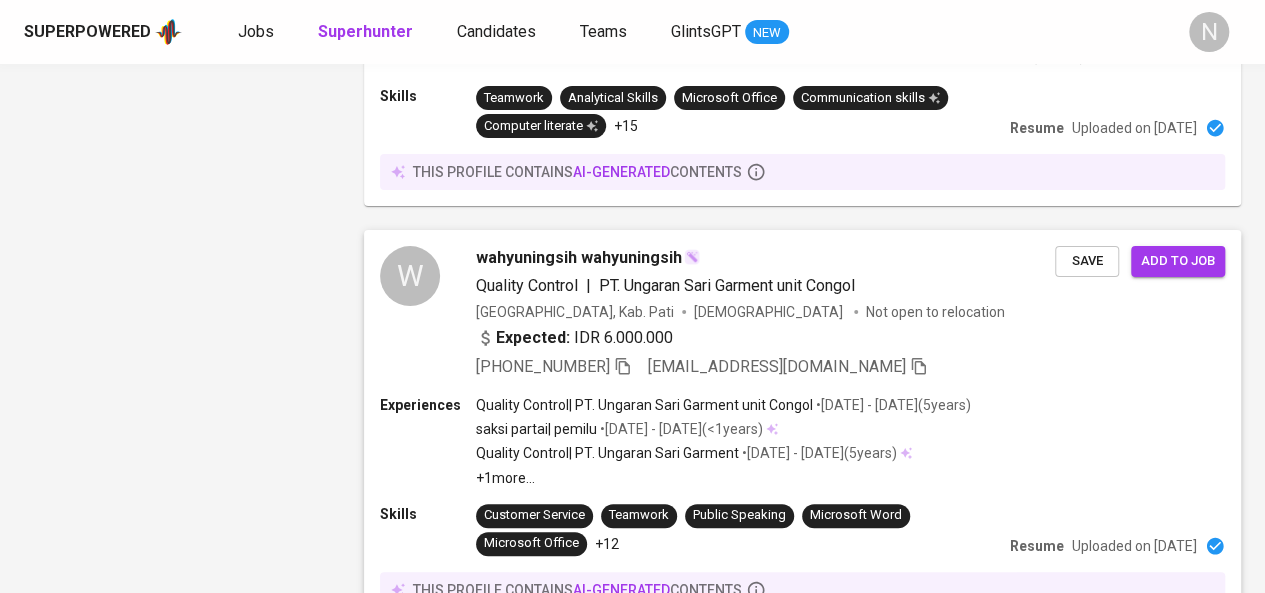 scroll, scrollTop: 3954, scrollLeft: 0, axis: vertical 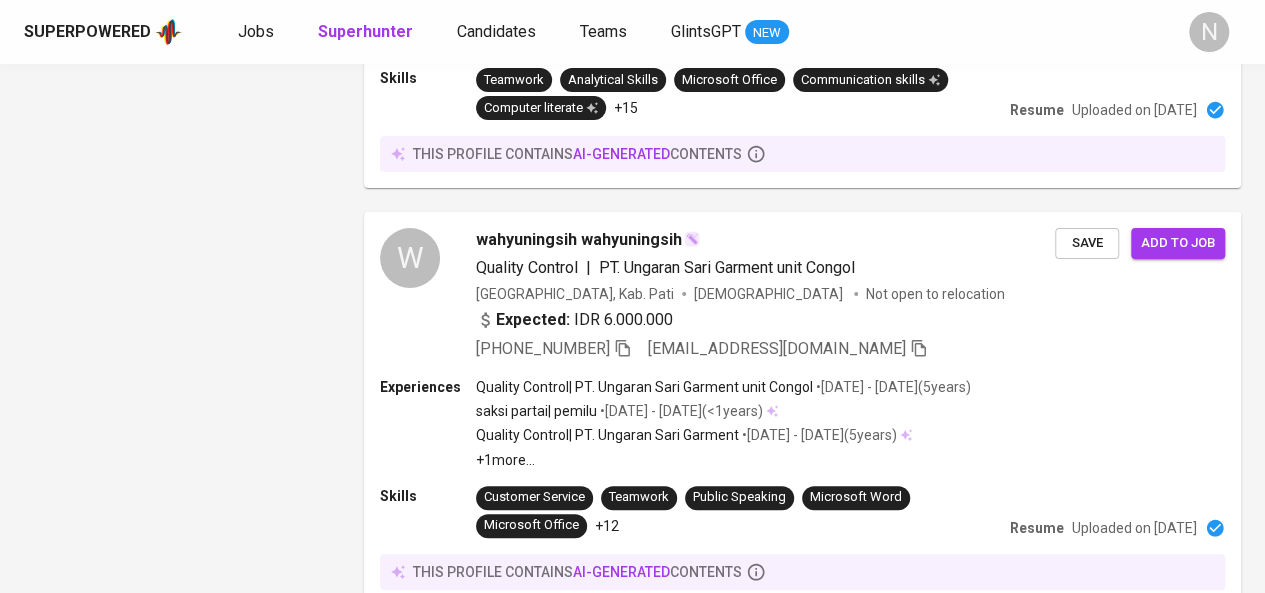click on "2" at bounding box center (459, 646) 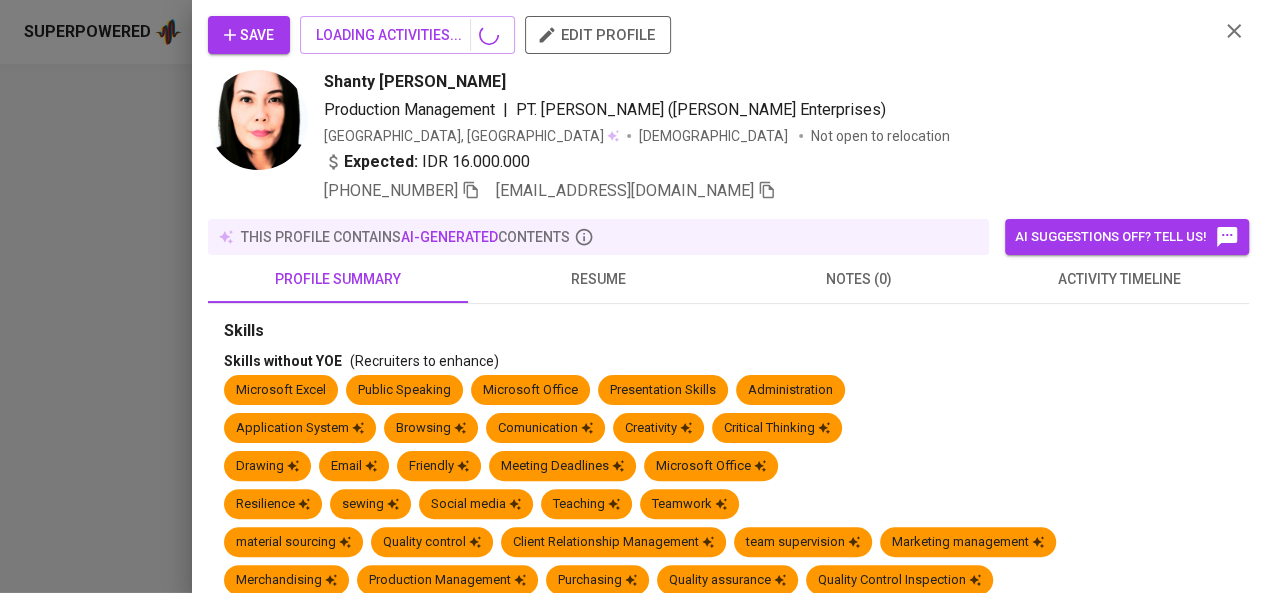 click at bounding box center (632, 296) 